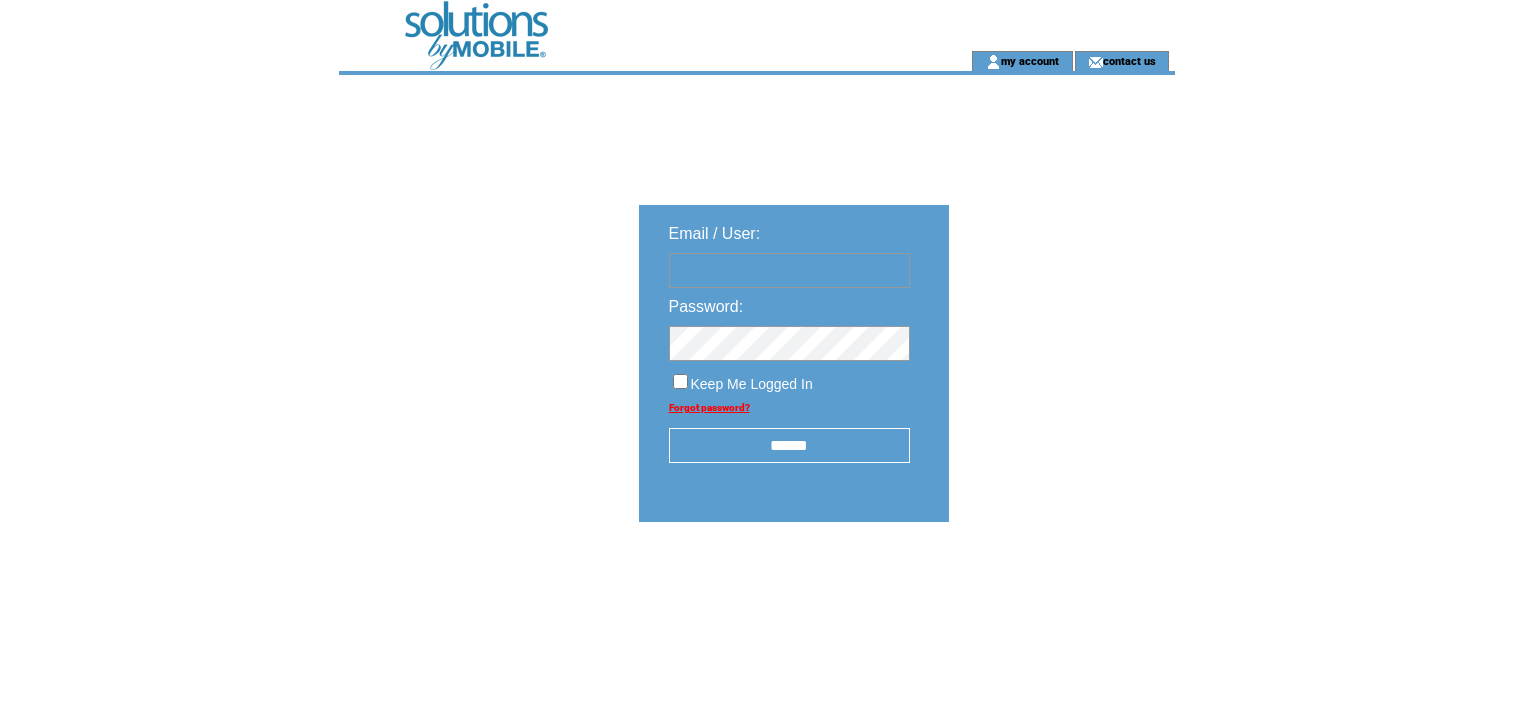 scroll, scrollTop: 0, scrollLeft: 0, axis: both 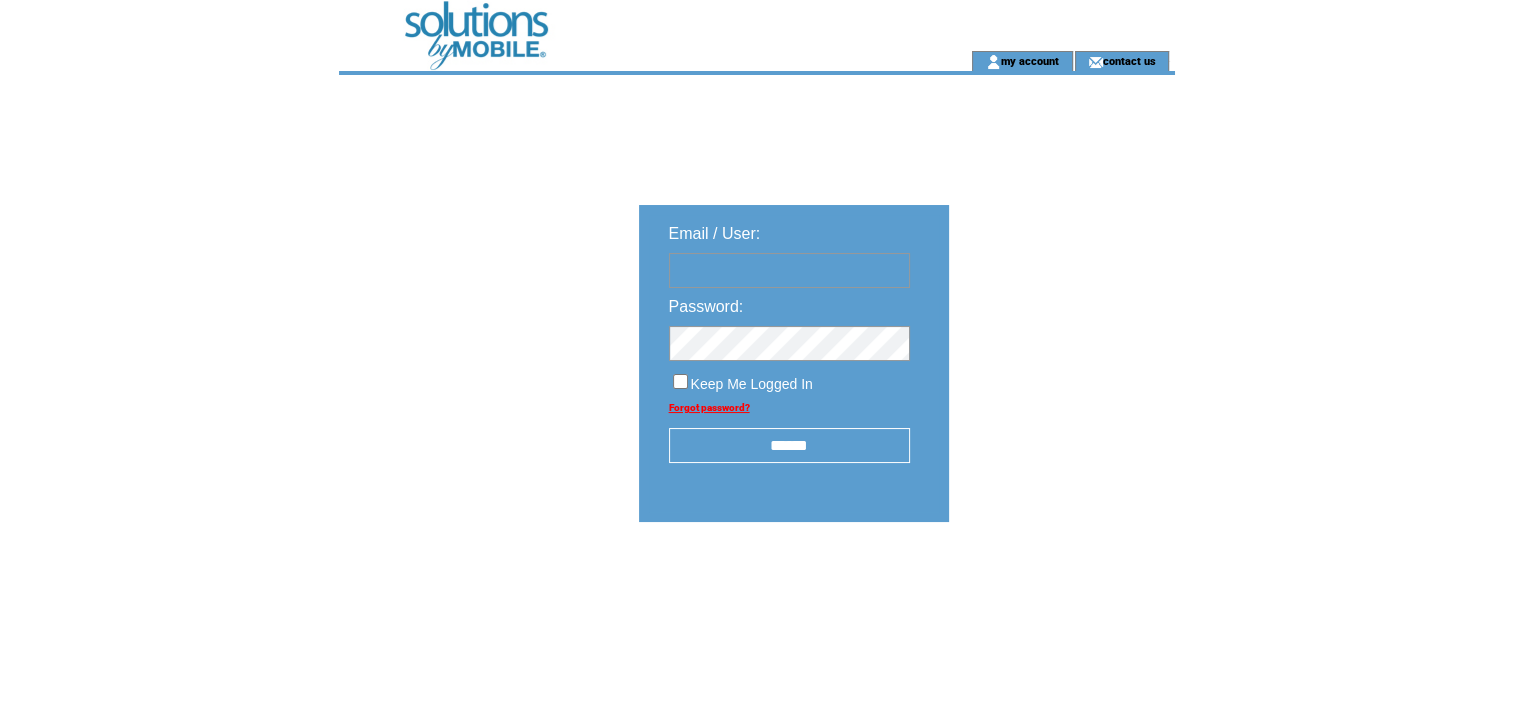 type on "**********" 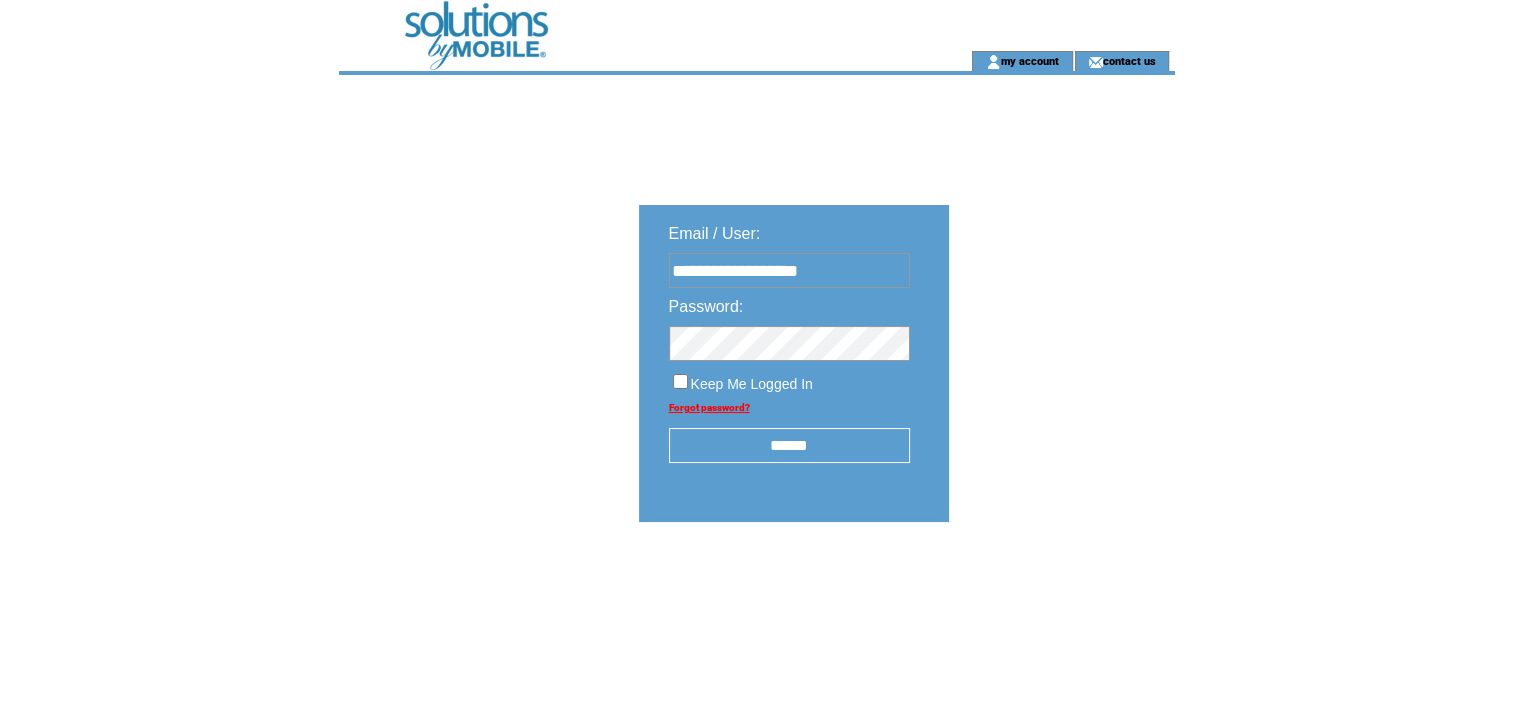 click on "**********" at bounding box center (794, 363) 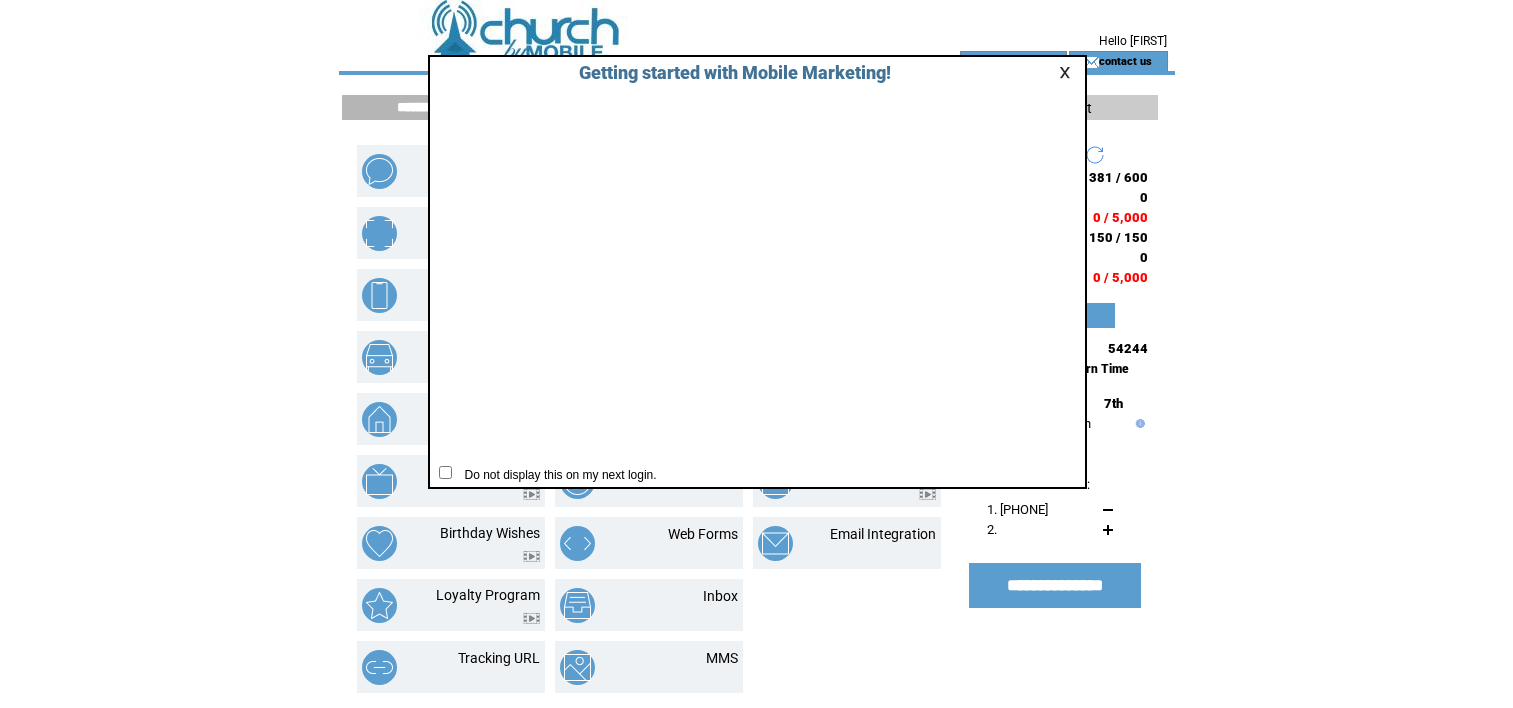 scroll, scrollTop: 0, scrollLeft: 0, axis: both 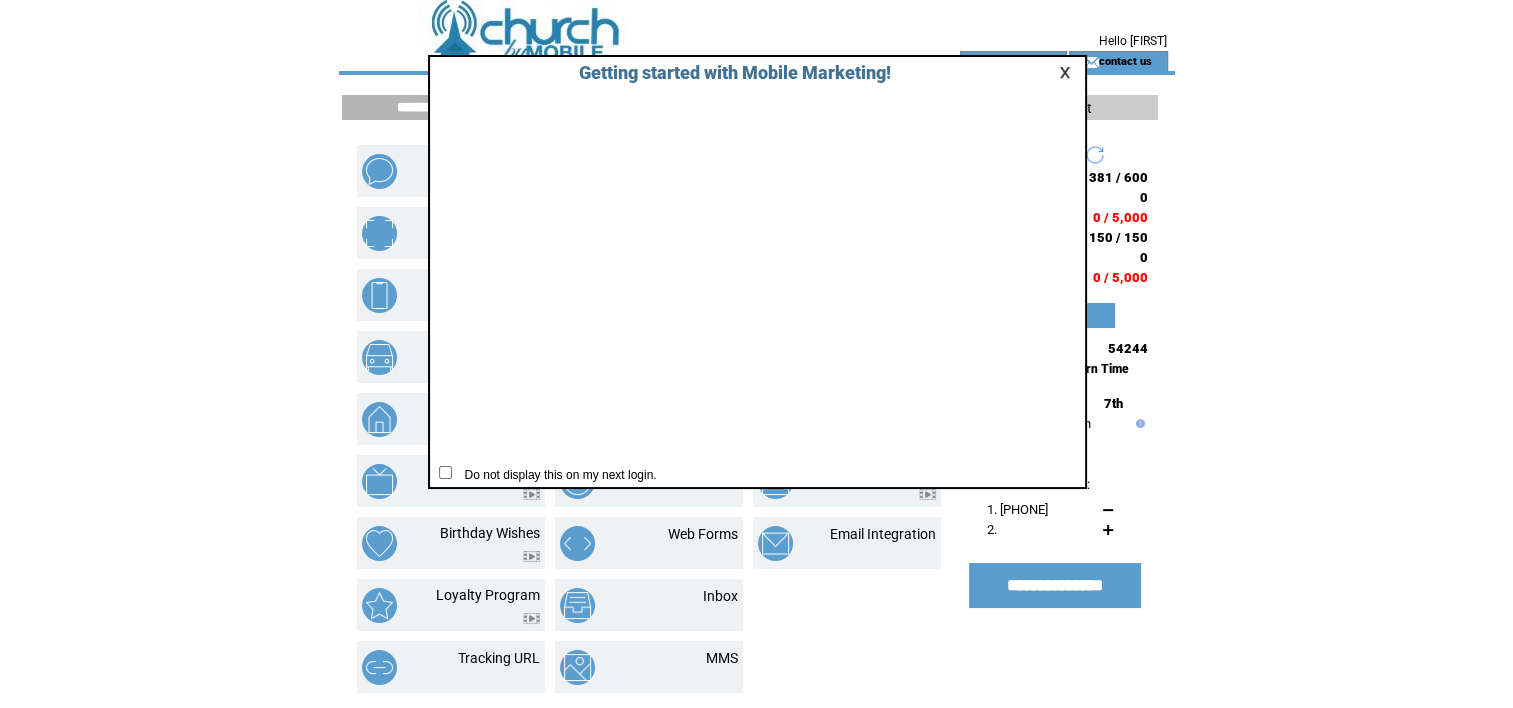 click at bounding box center [1068, 72] 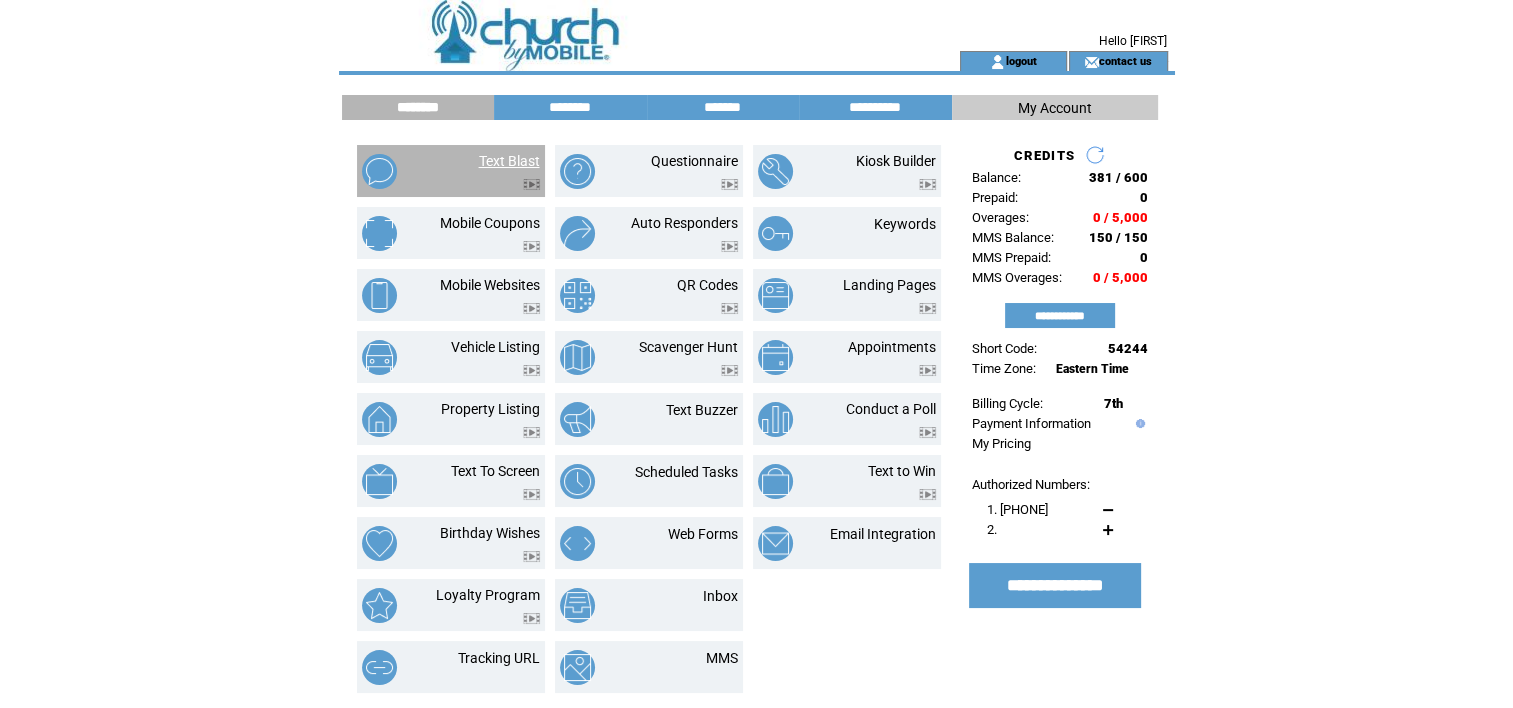 click on "Text Blast" at bounding box center [509, 161] 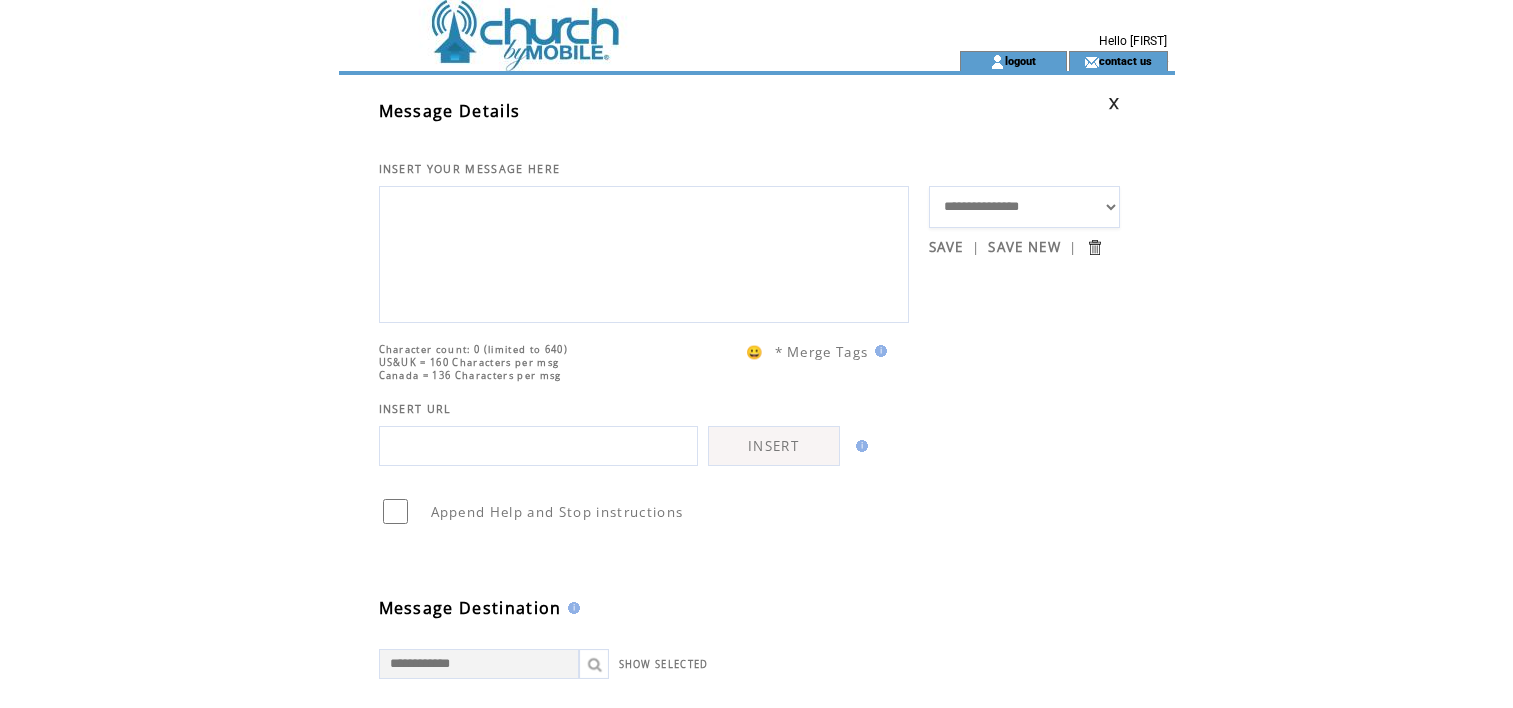 scroll, scrollTop: 0, scrollLeft: 0, axis: both 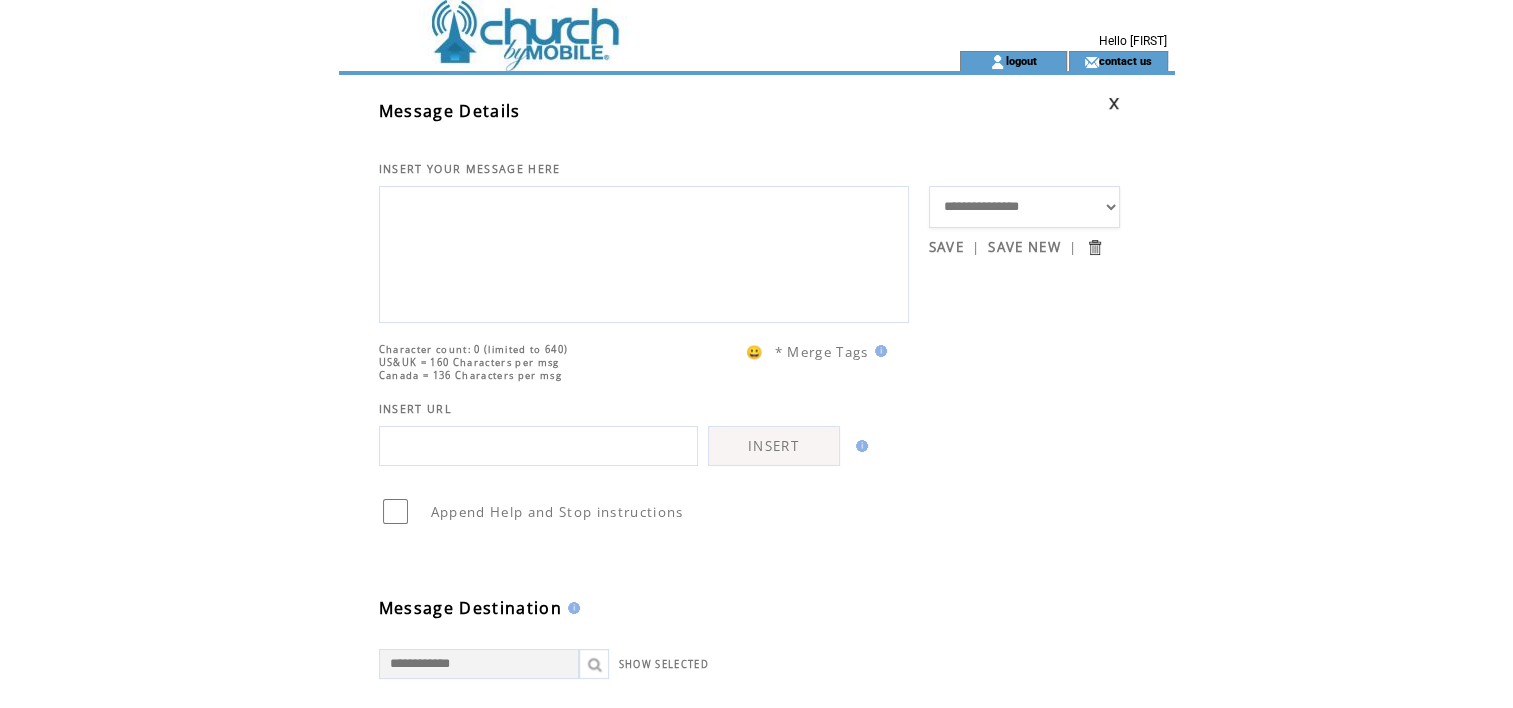 click on "**********" at bounding box center (777, 728) 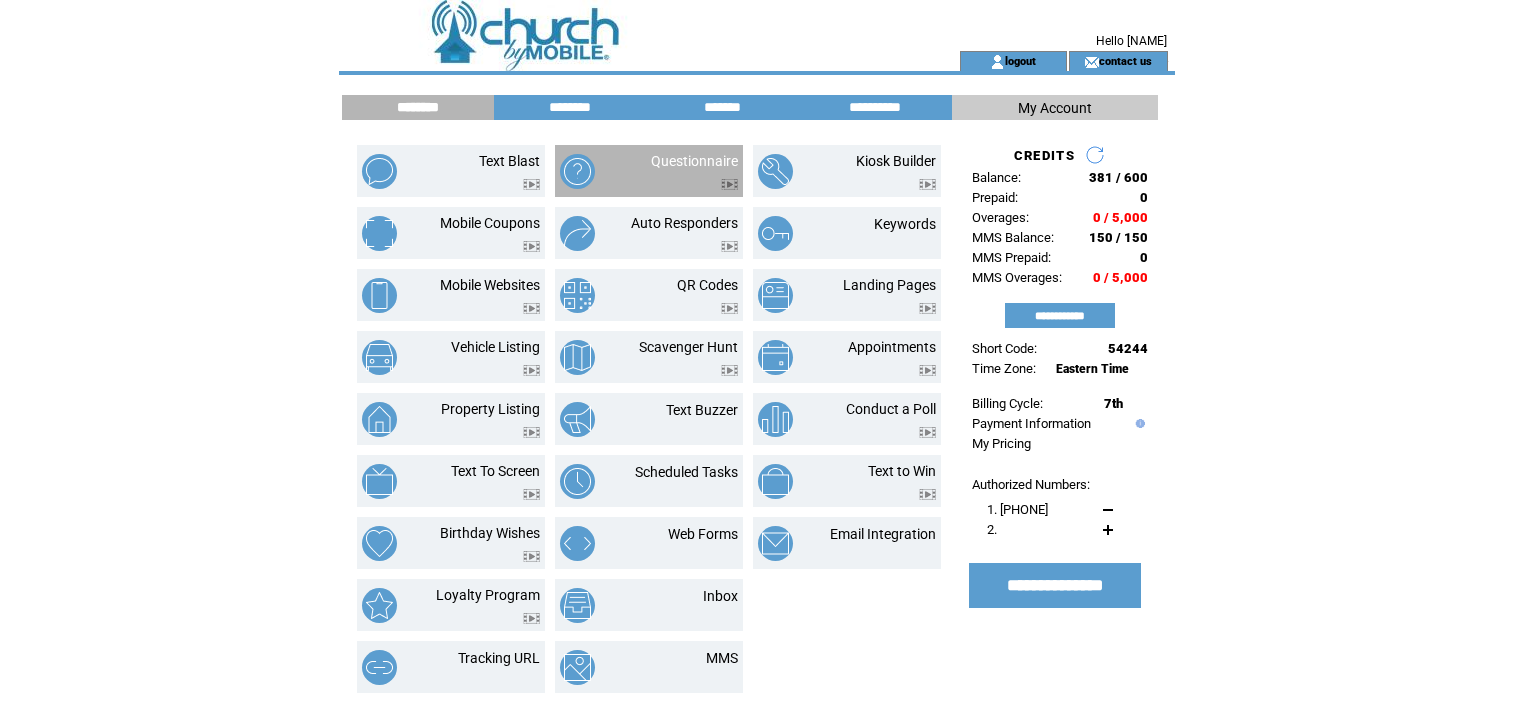 scroll, scrollTop: 0, scrollLeft: 0, axis: both 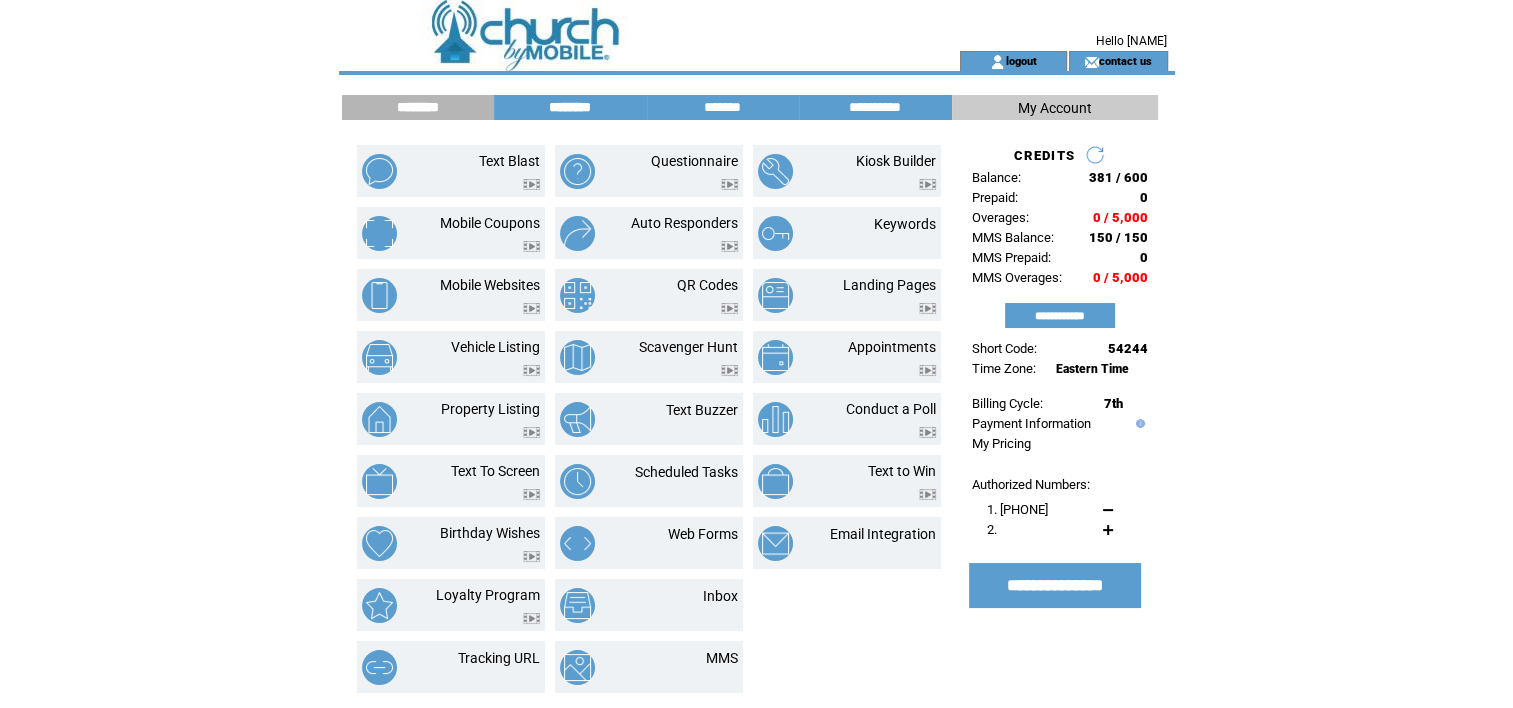 click on "********" at bounding box center (570, 107) 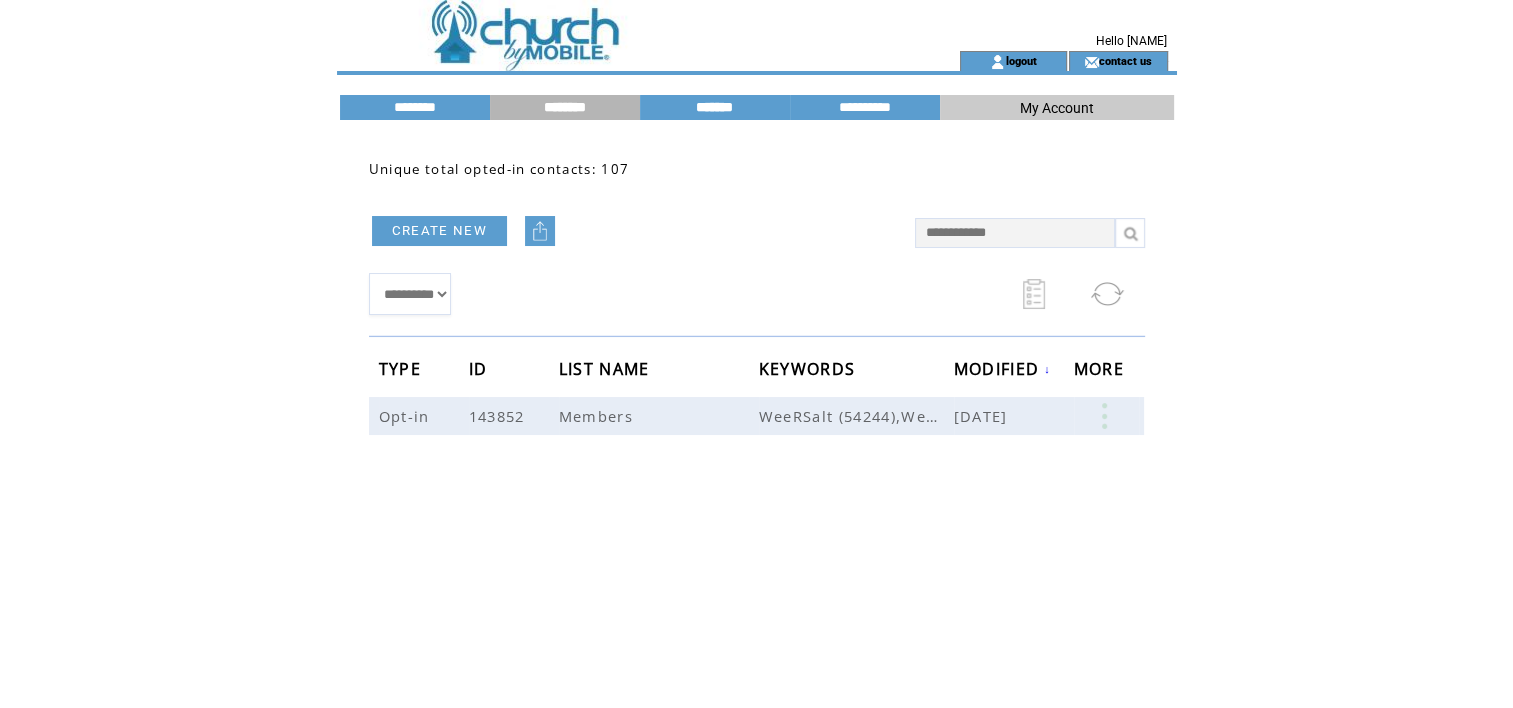 click on "*******" at bounding box center [715, 107] 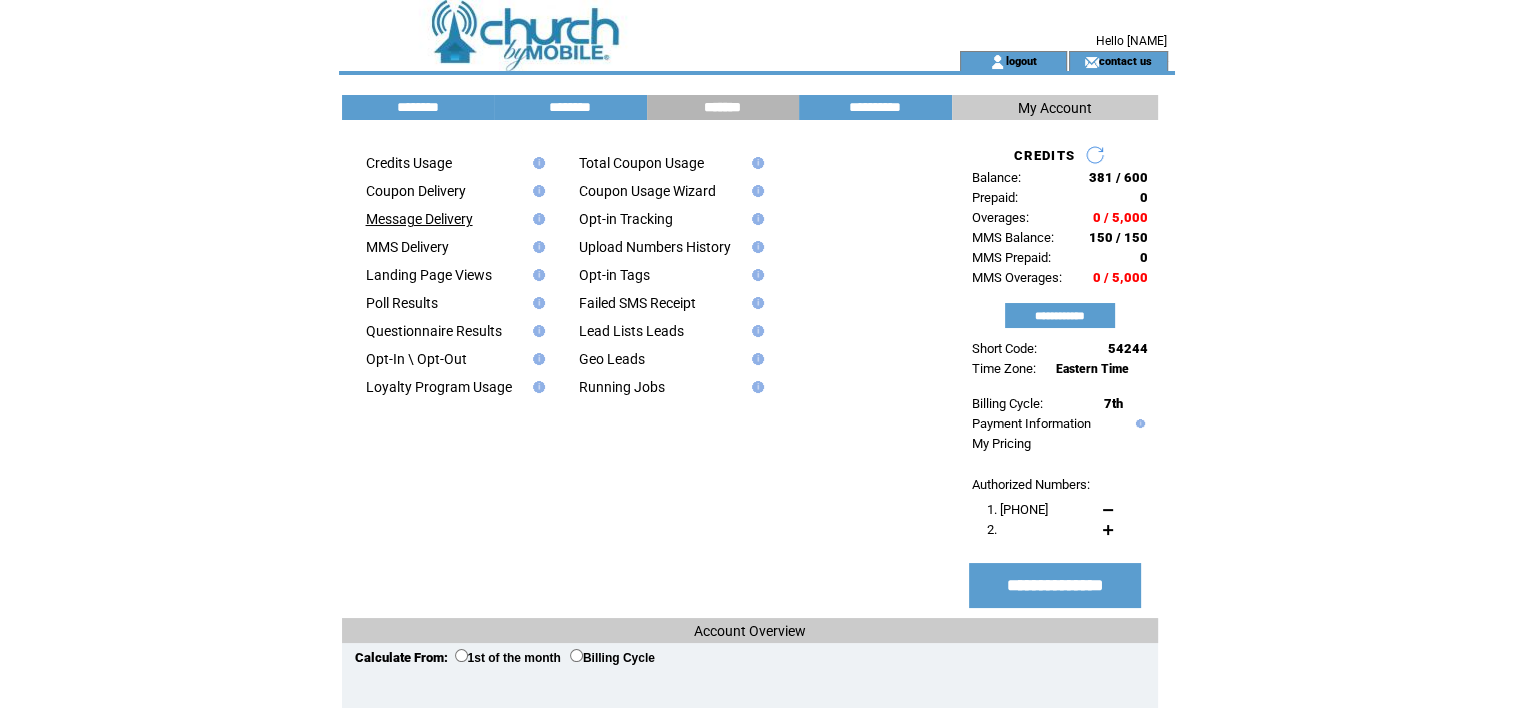click on "Message Delivery" at bounding box center [419, 219] 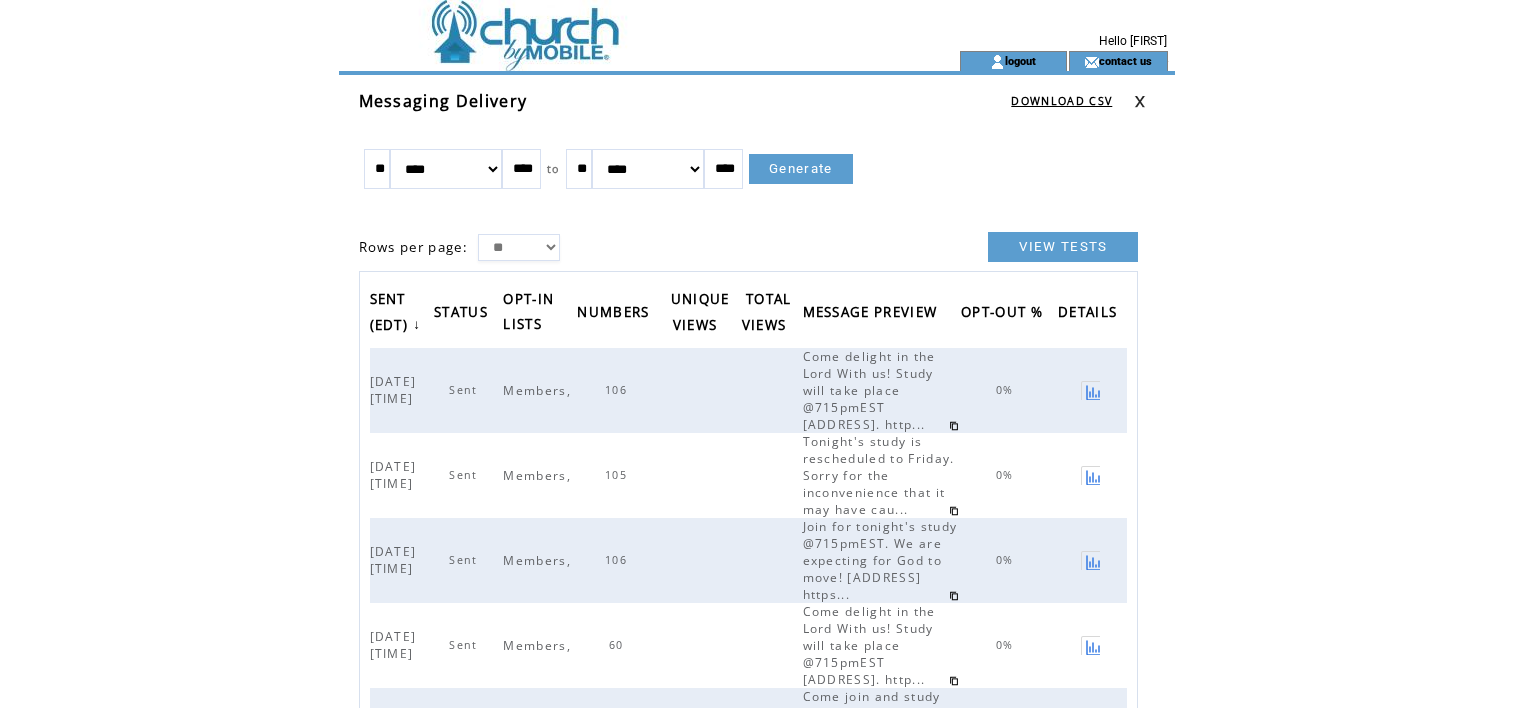 scroll, scrollTop: 0, scrollLeft: 0, axis: both 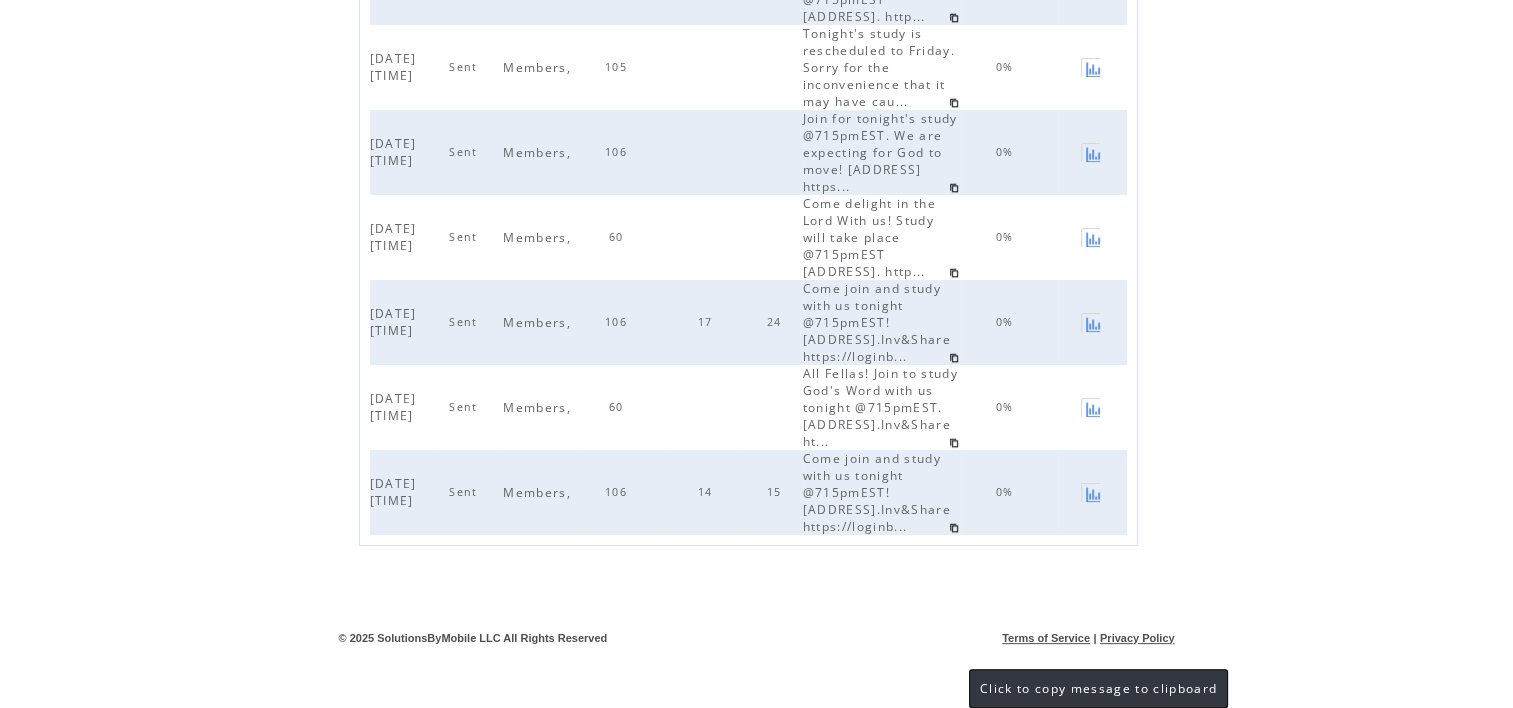 click at bounding box center [954, 528] 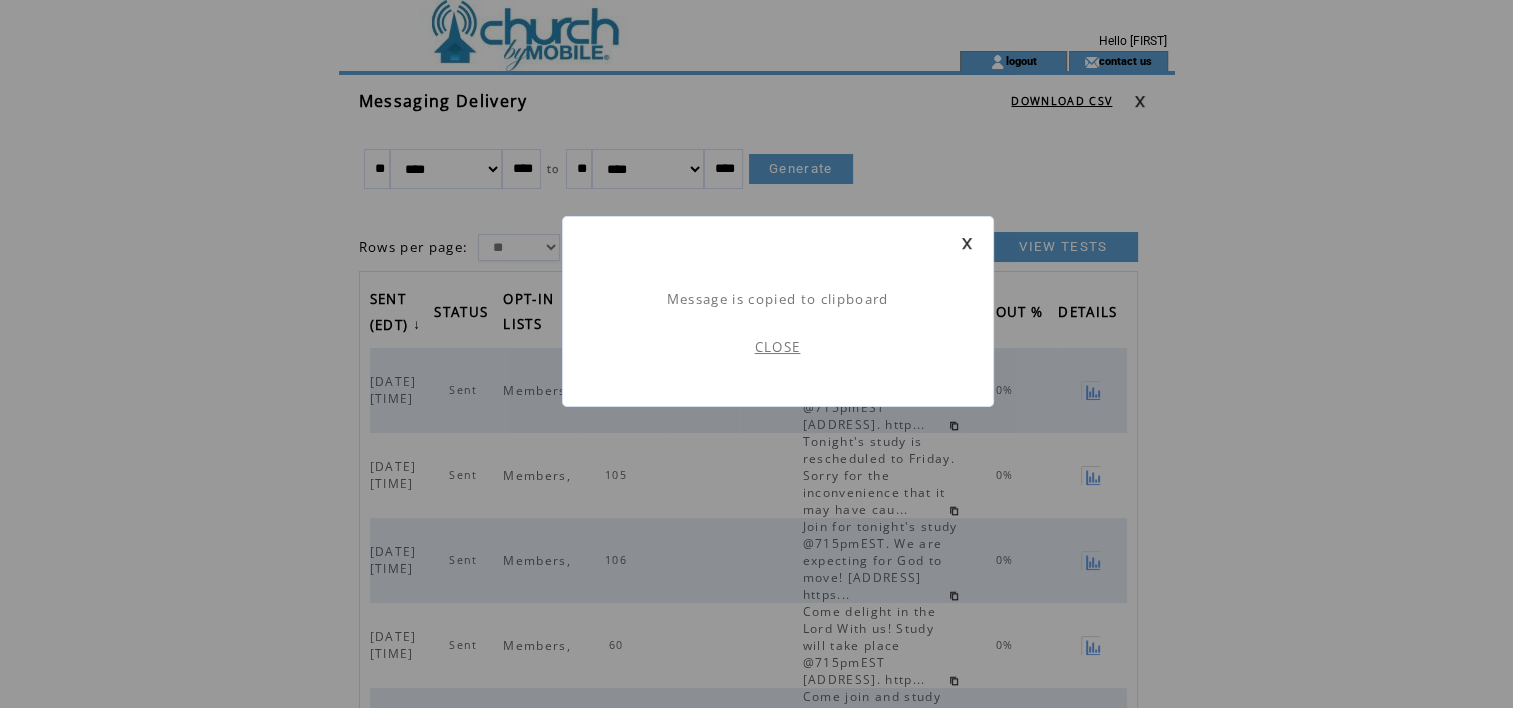 click at bounding box center [778, 260] 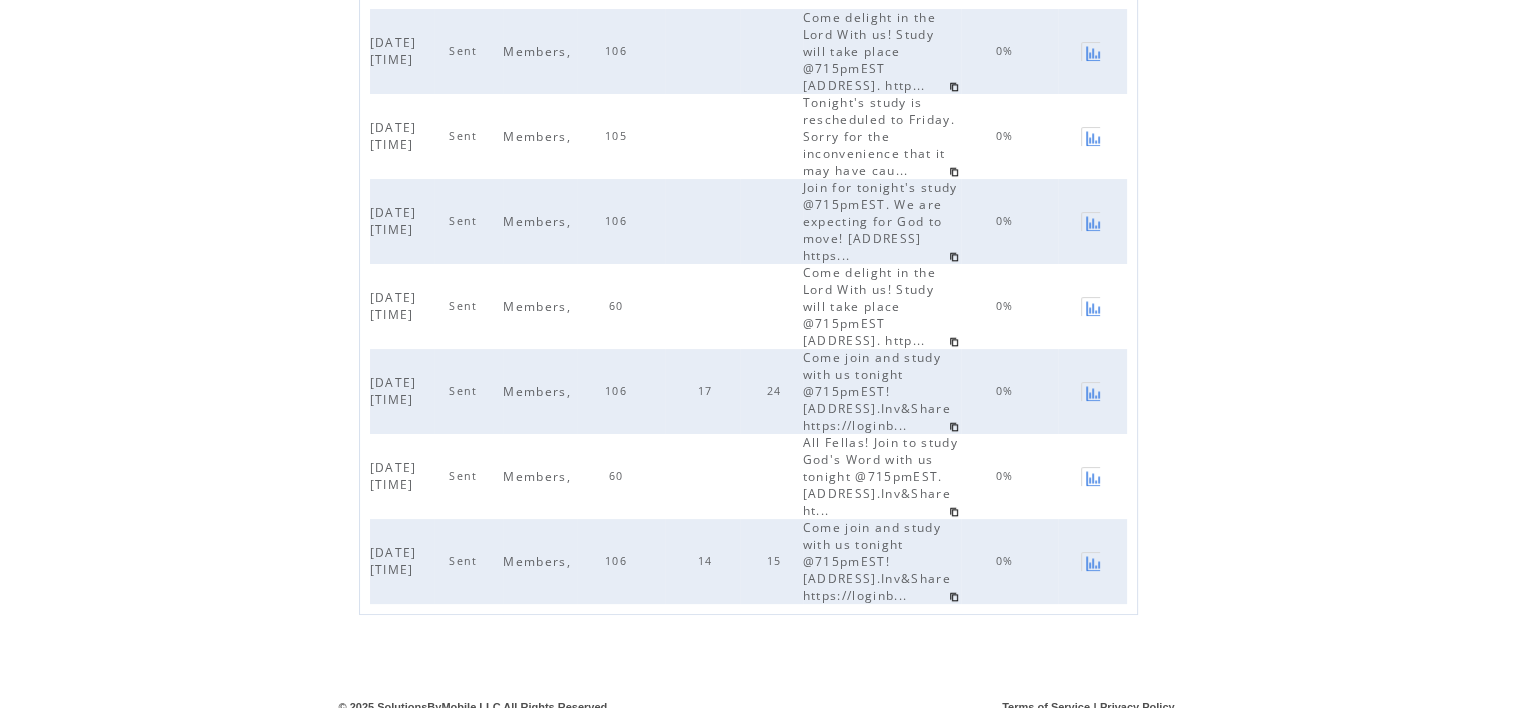 scroll, scrollTop: 331, scrollLeft: 0, axis: vertical 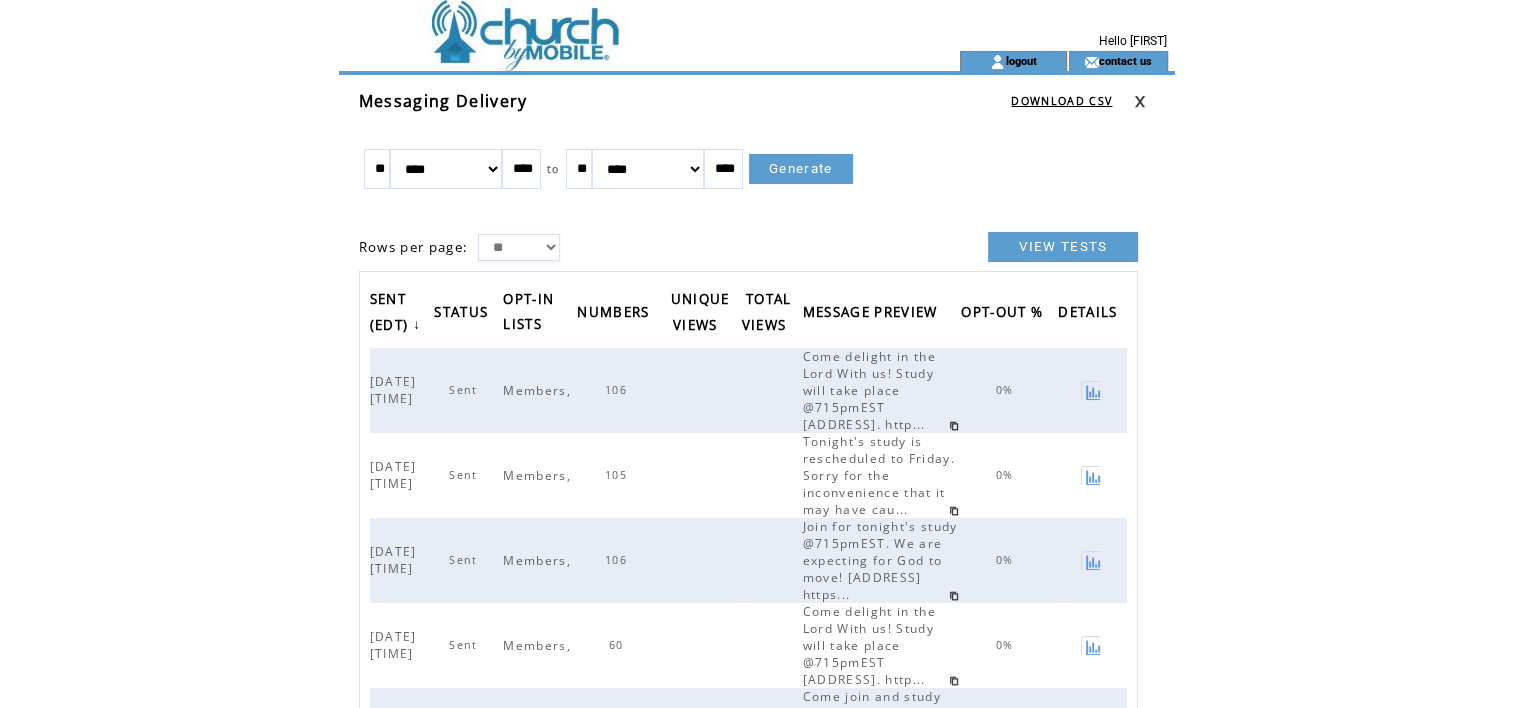 click on "VIEW TESTS" at bounding box center [1063, 247] 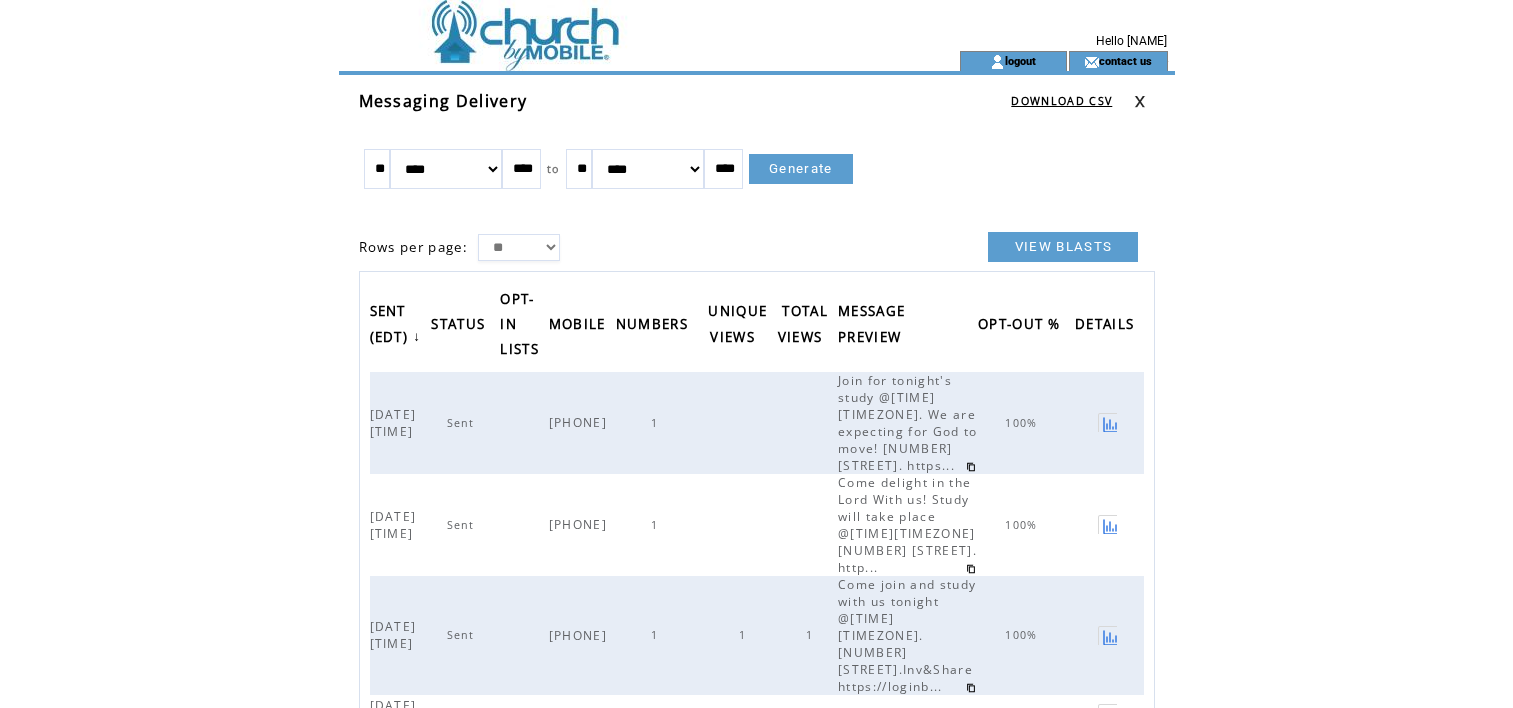scroll, scrollTop: 0, scrollLeft: 0, axis: both 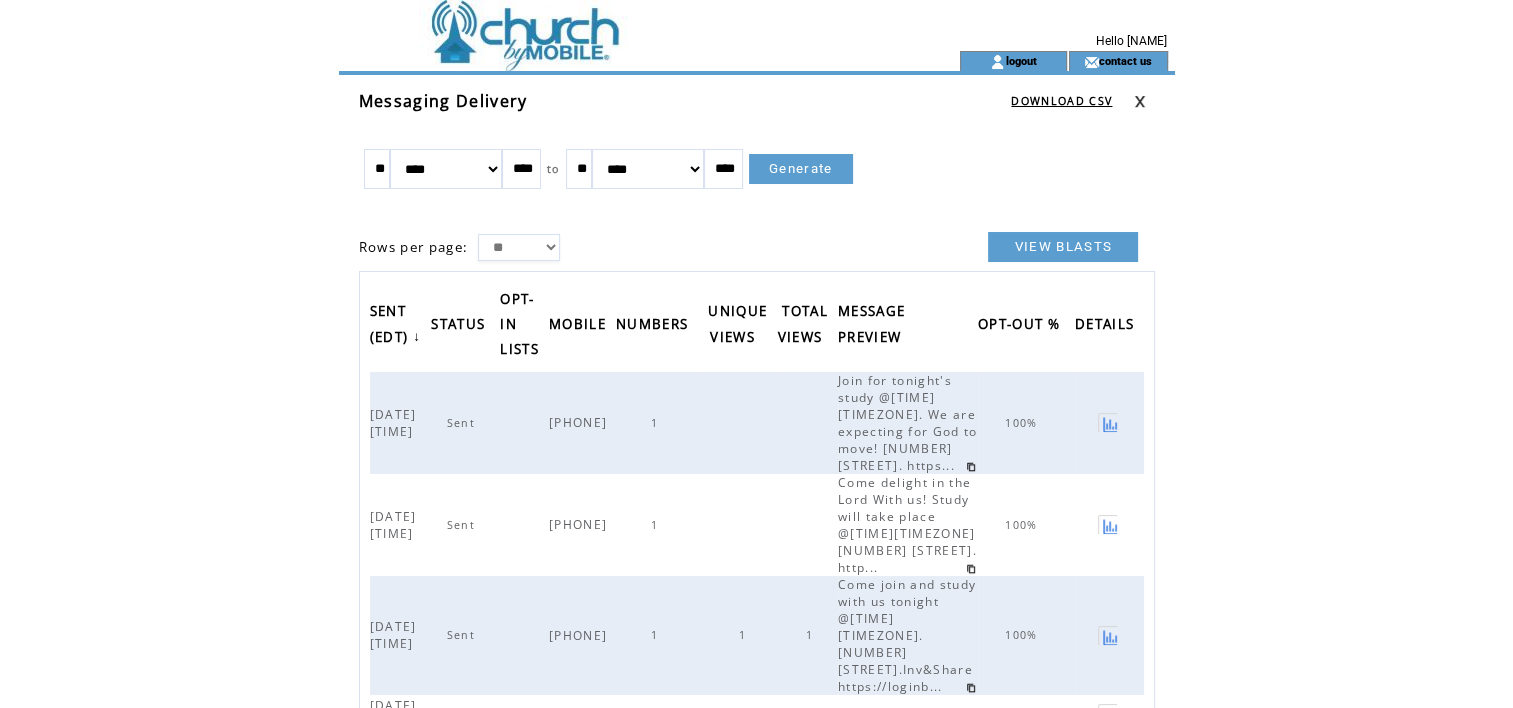 click on "VIEW BLASTS" at bounding box center [1063, 247] 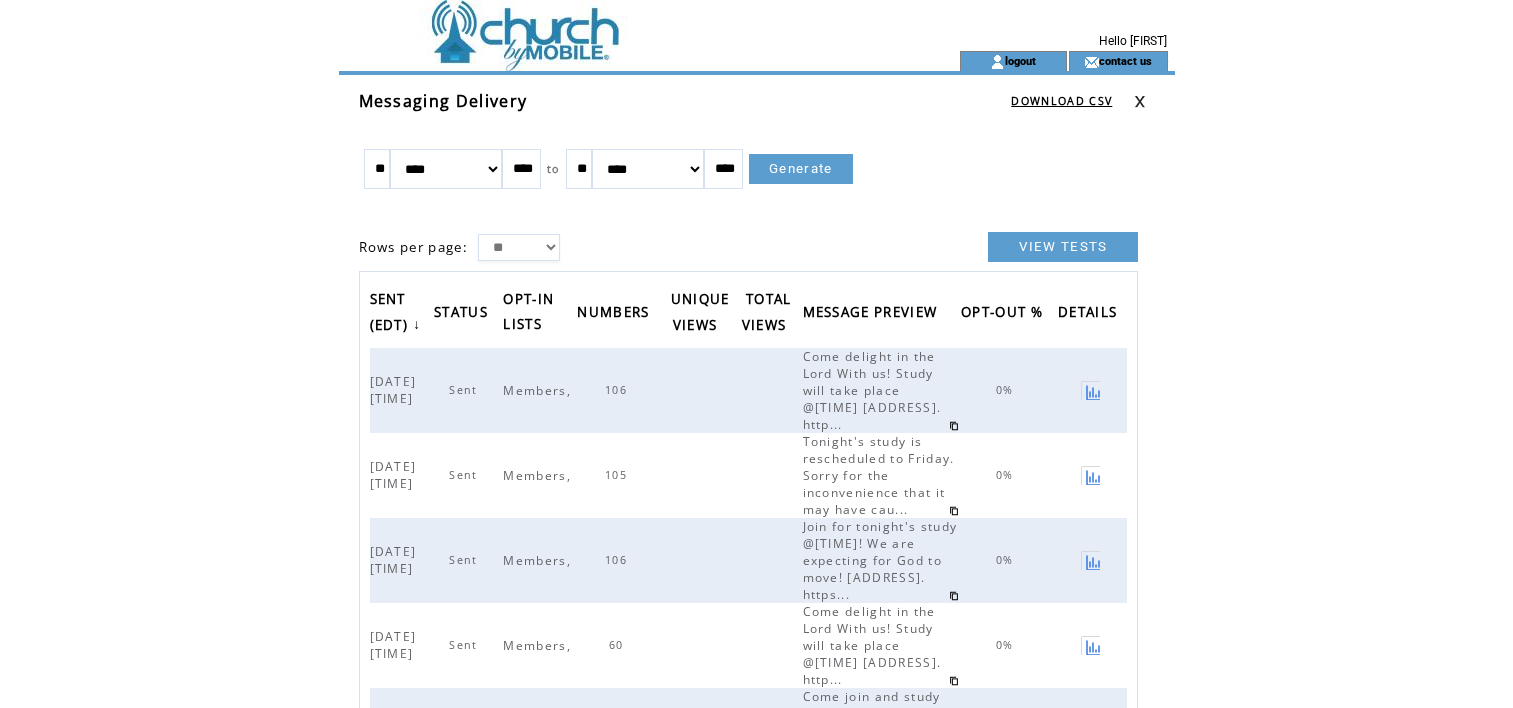 scroll, scrollTop: 0, scrollLeft: 0, axis: both 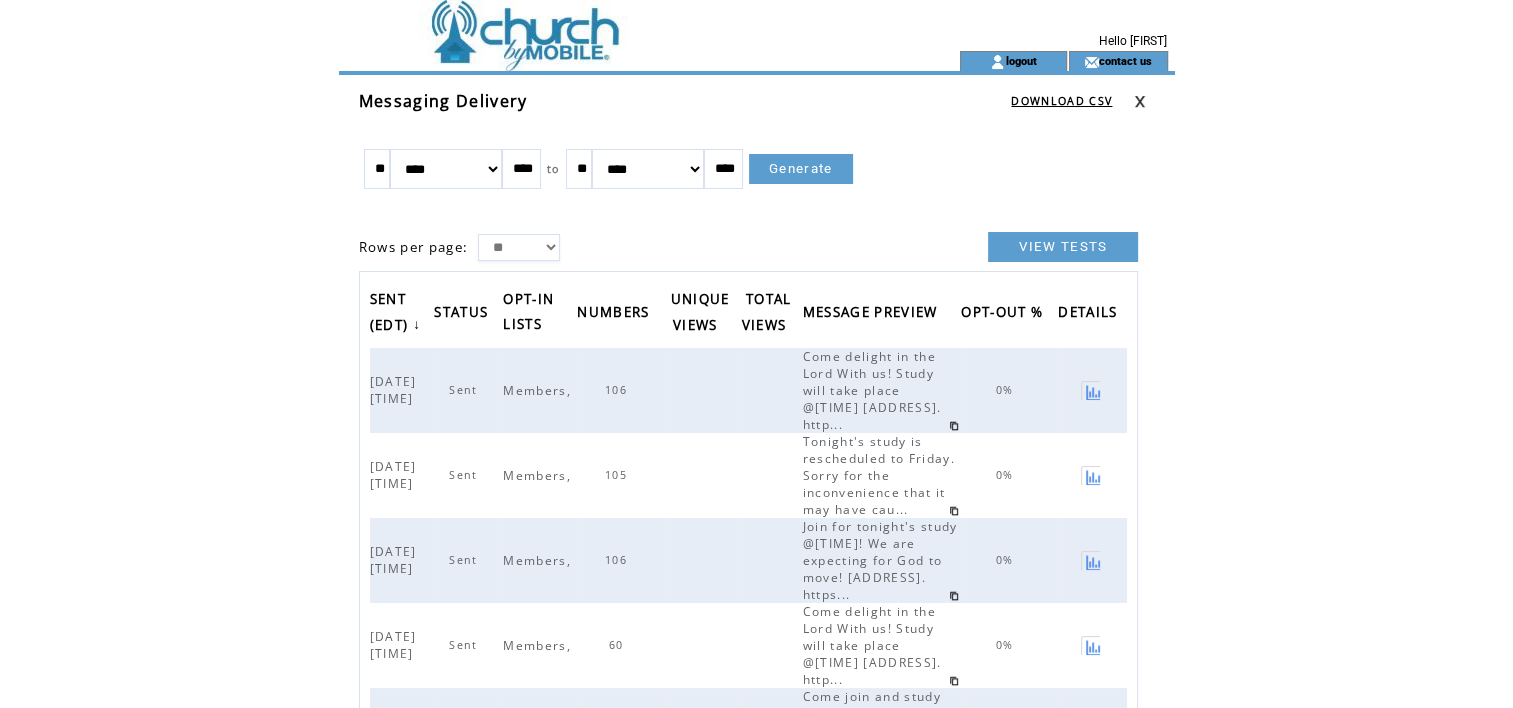 click on "VIEW TESTS" at bounding box center [1063, 247] 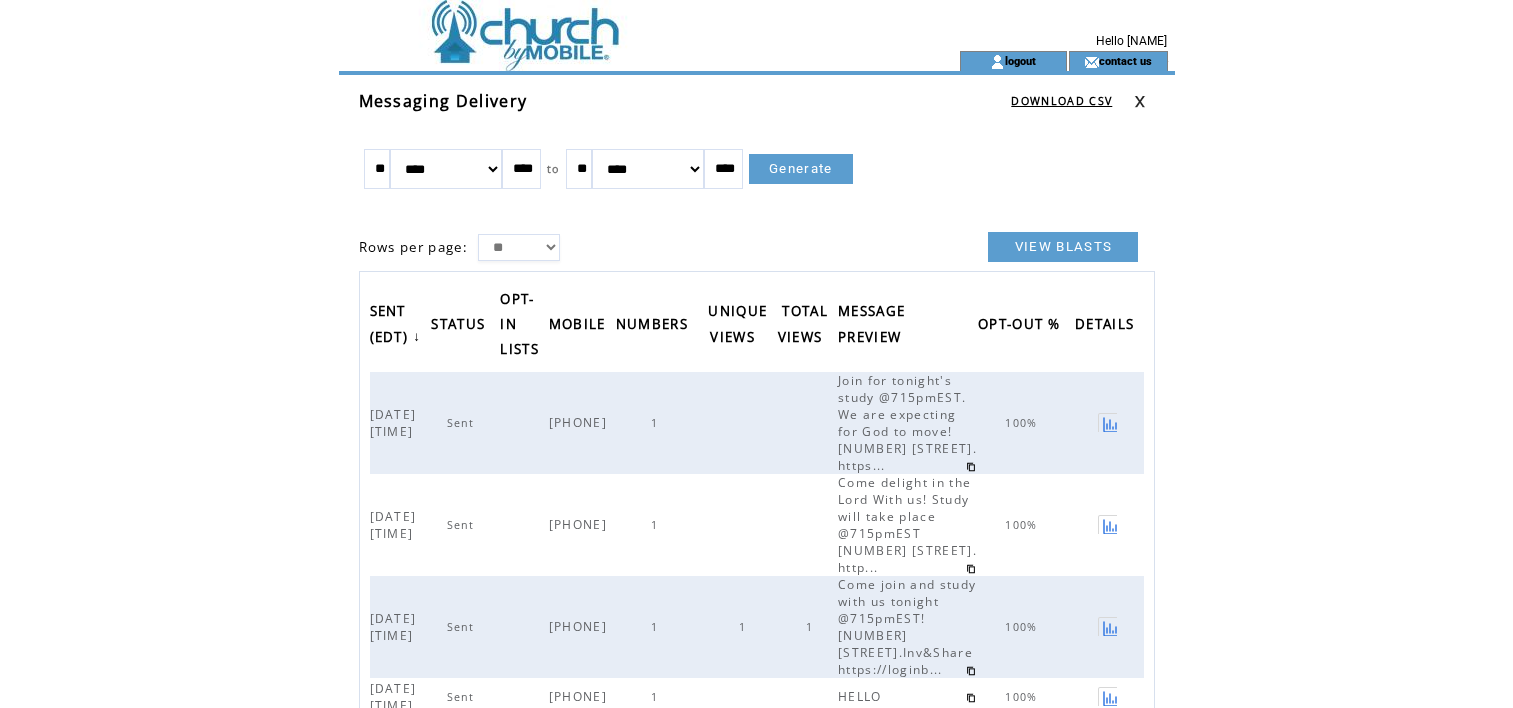 scroll, scrollTop: 0, scrollLeft: 0, axis: both 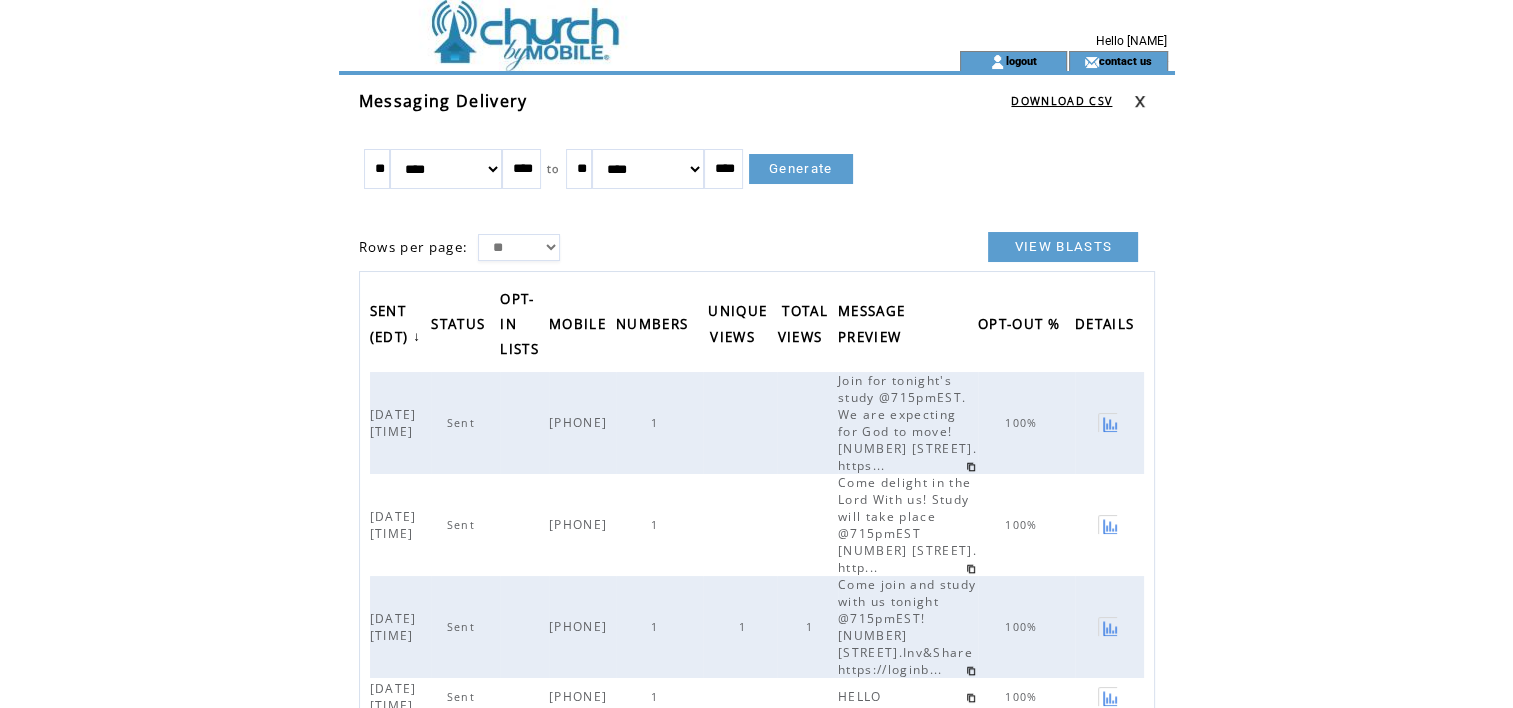 click on "VIEW BLASTS" at bounding box center (1063, 247) 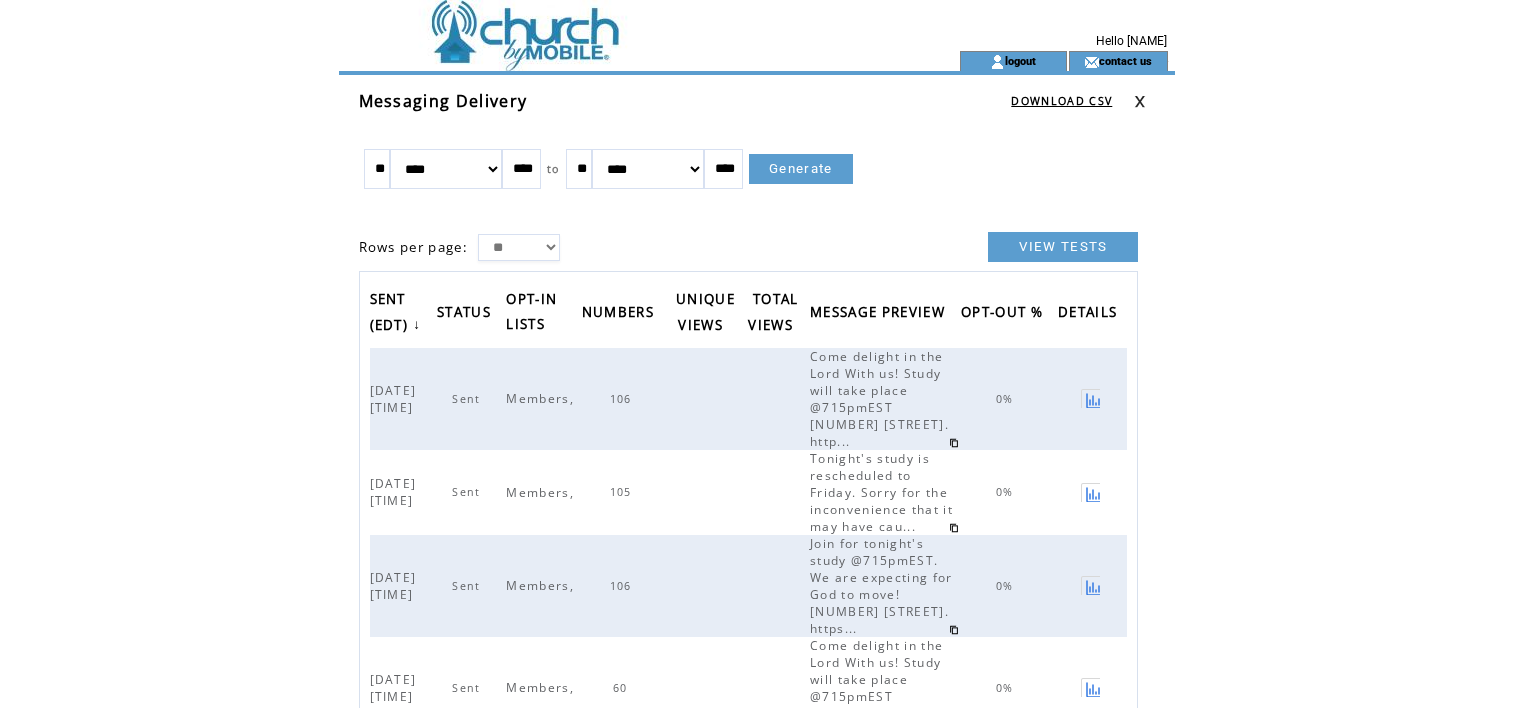 scroll, scrollTop: 0, scrollLeft: 0, axis: both 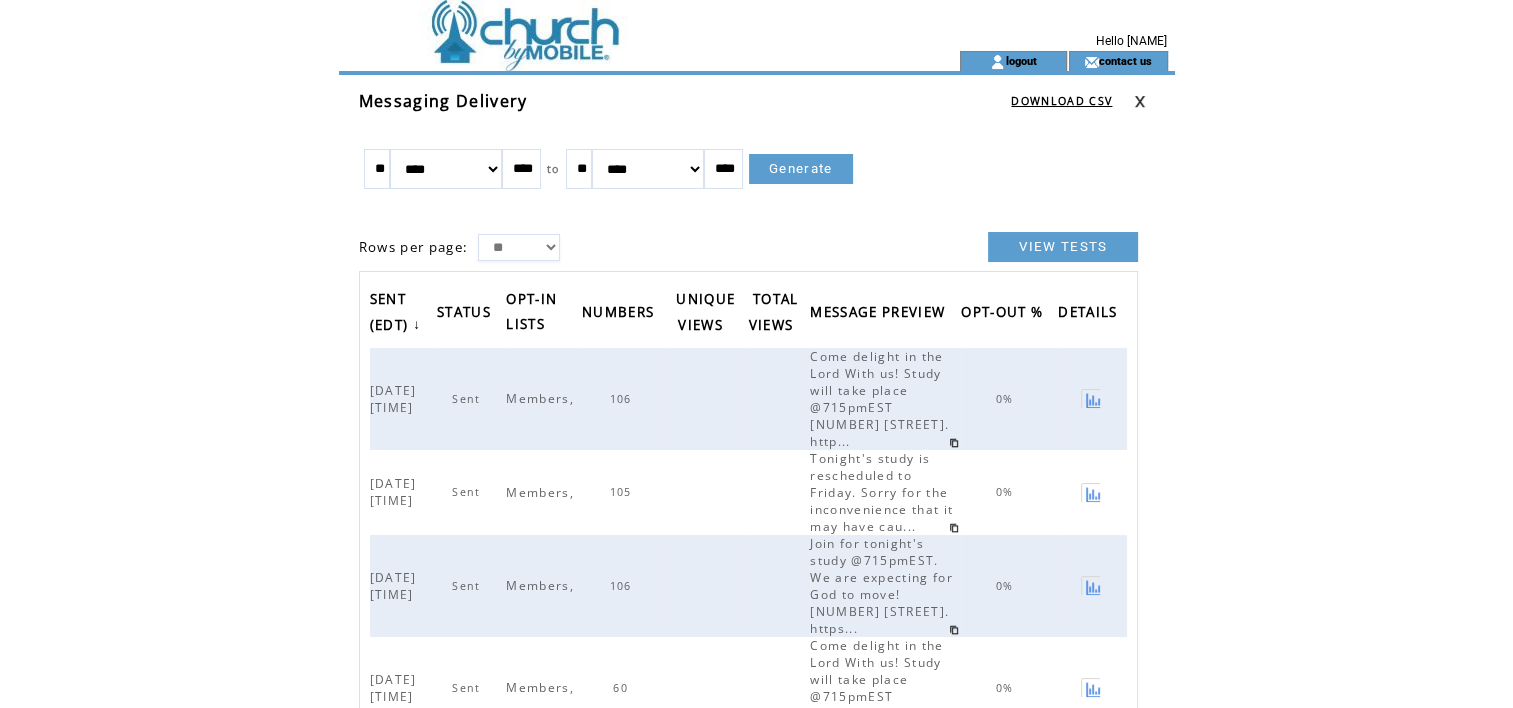 click on "VIEW TESTS" at bounding box center (1063, 247) 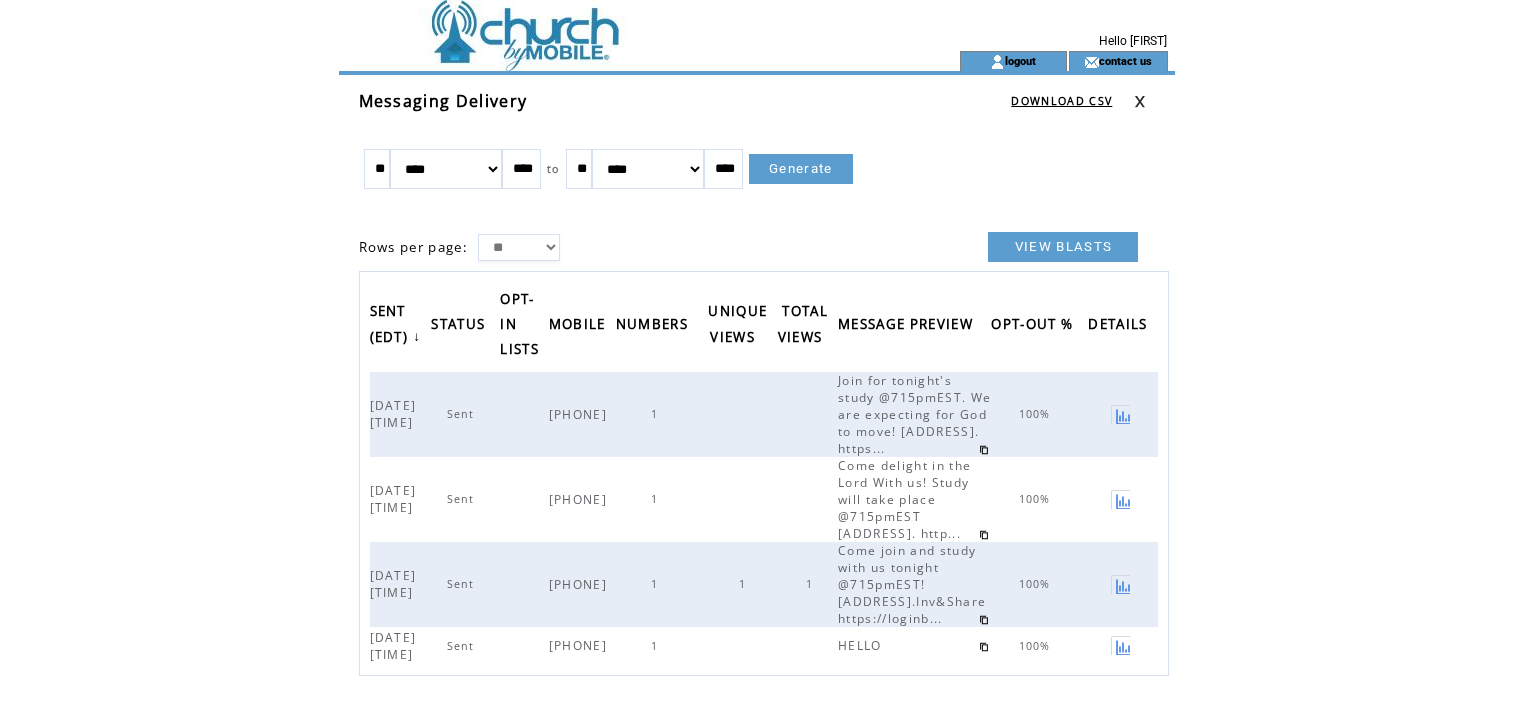 scroll, scrollTop: 0, scrollLeft: 0, axis: both 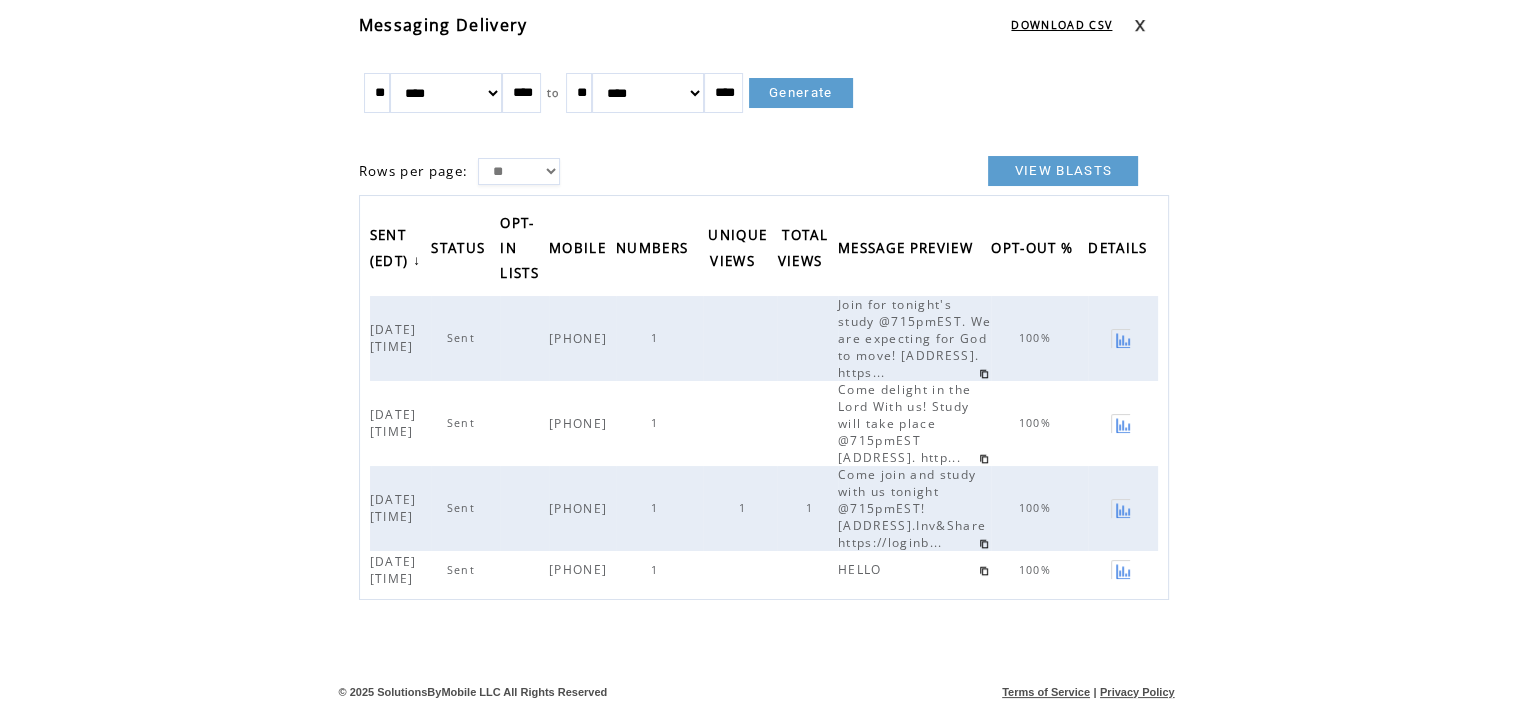 click on "VIEW BLASTS" at bounding box center [1063, 171] 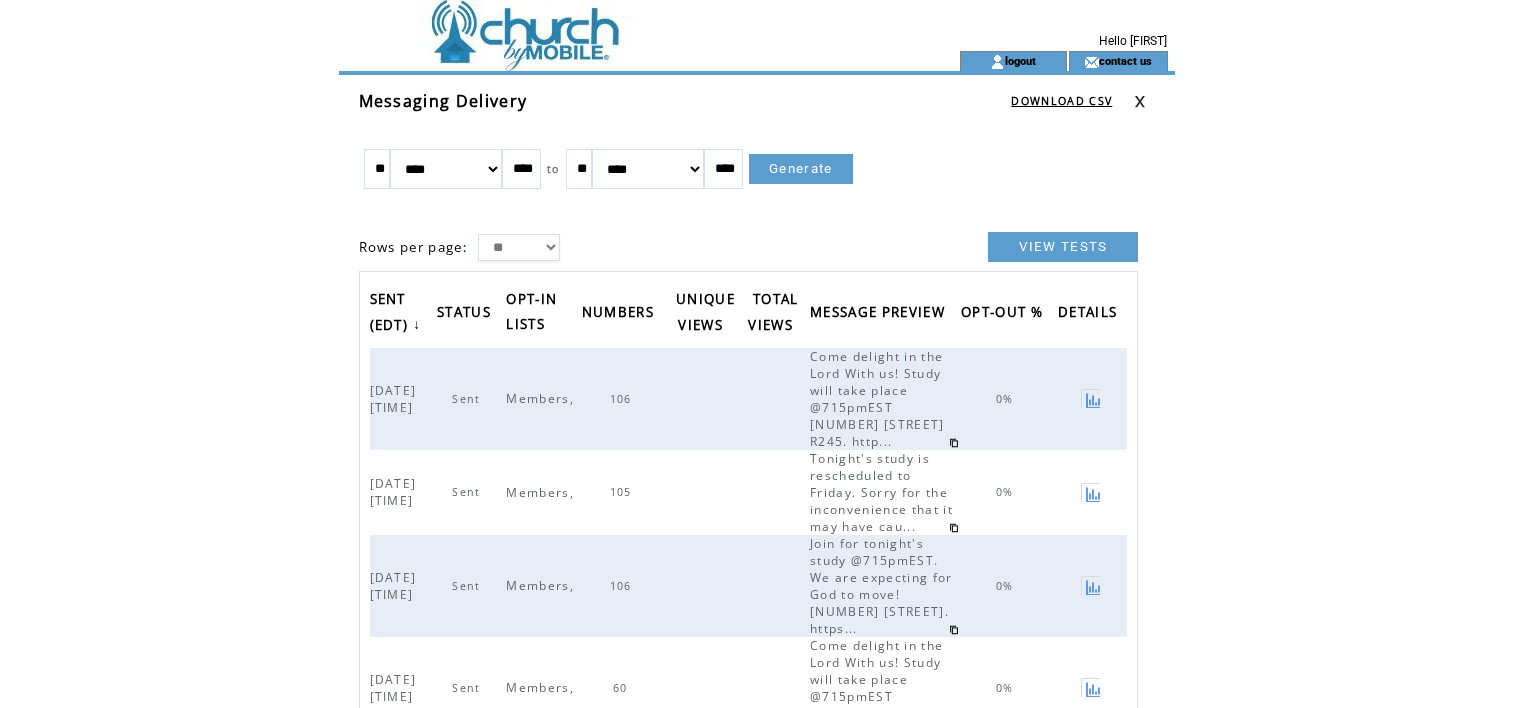 scroll, scrollTop: 0, scrollLeft: 0, axis: both 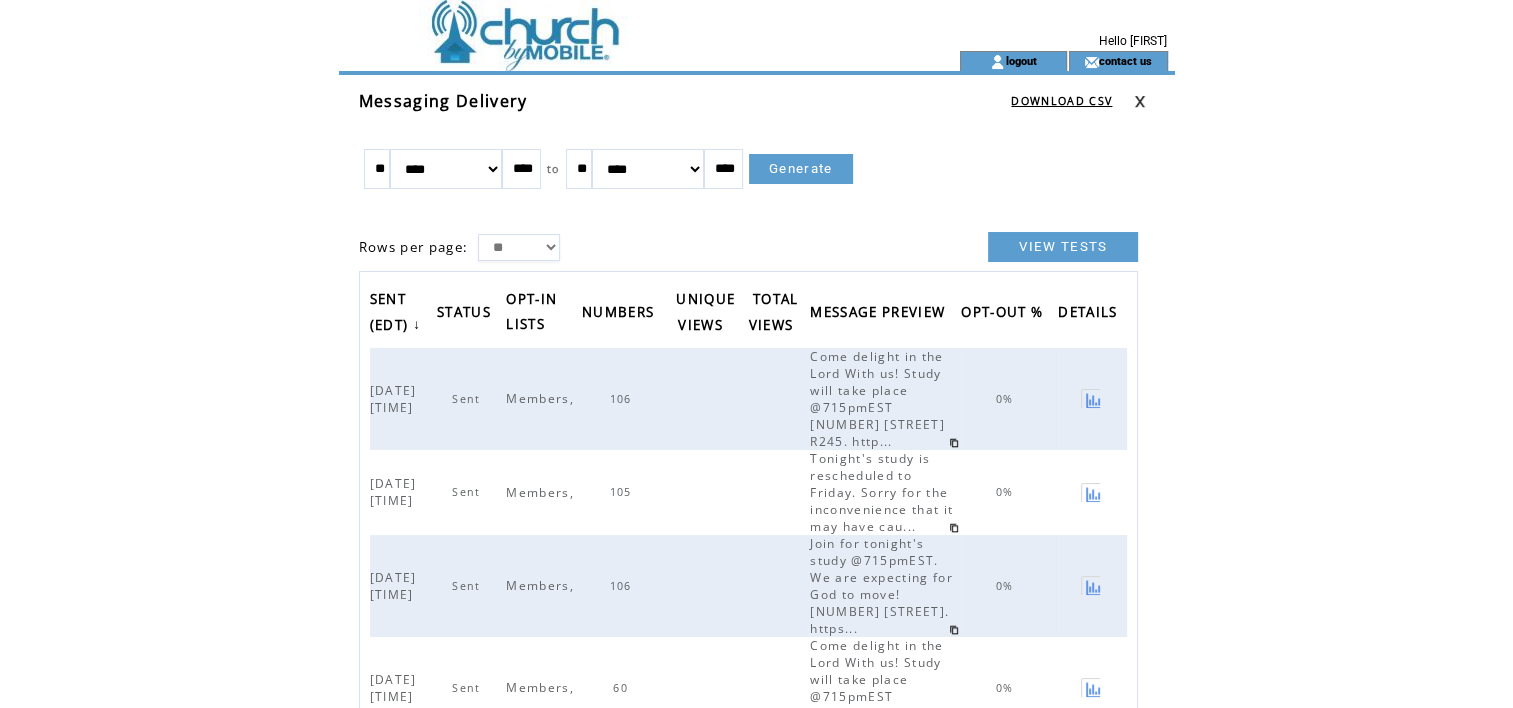 click at bounding box center [1140, 101] 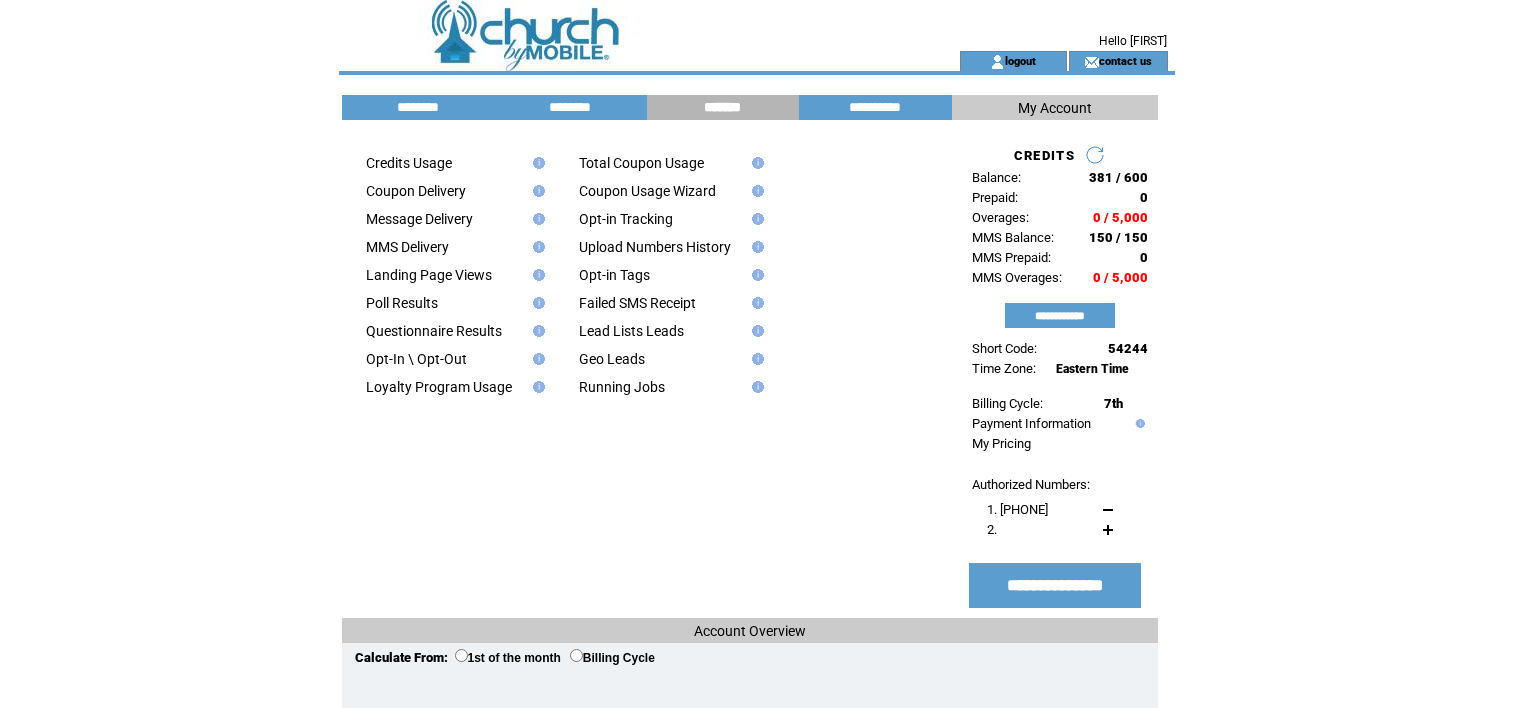 scroll, scrollTop: 0, scrollLeft: 0, axis: both 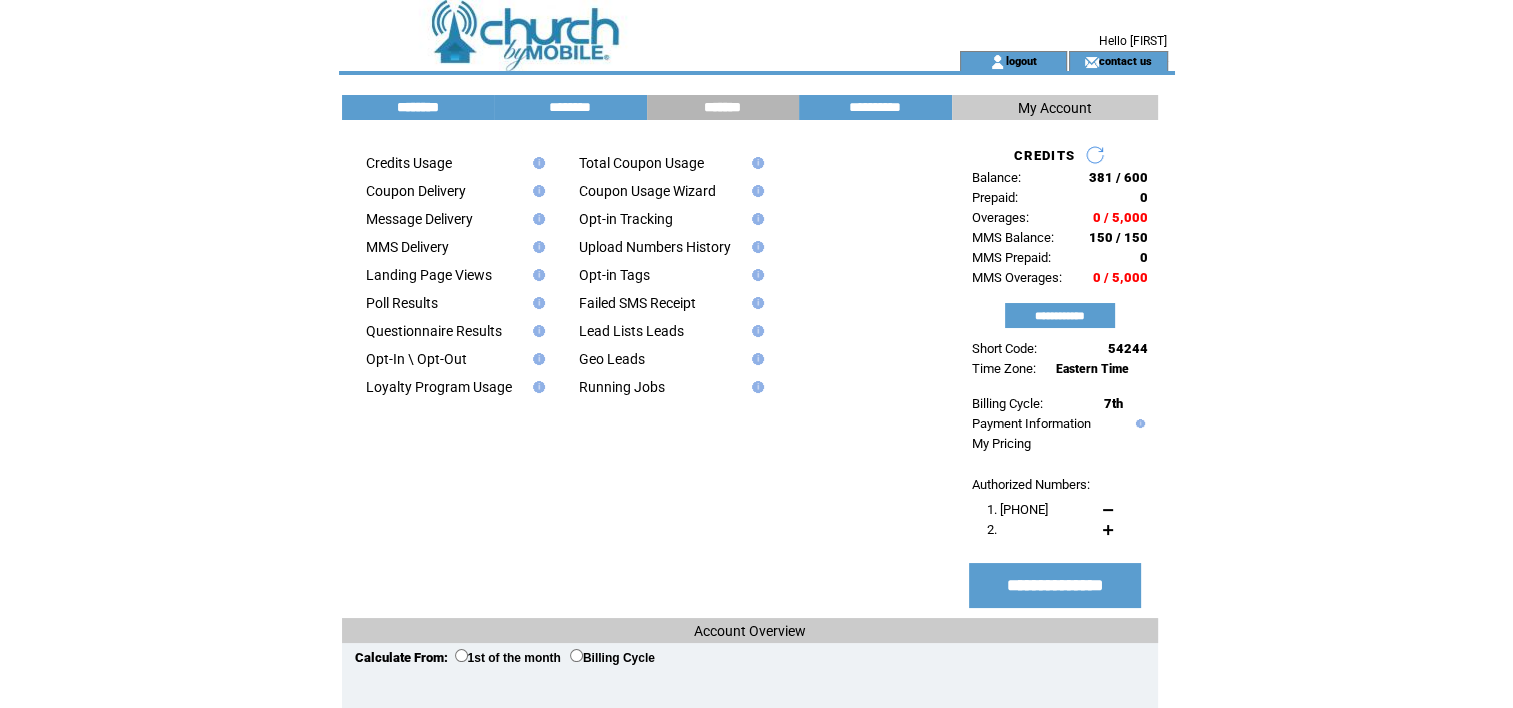 click on "********" at bounding box center (418, 107) 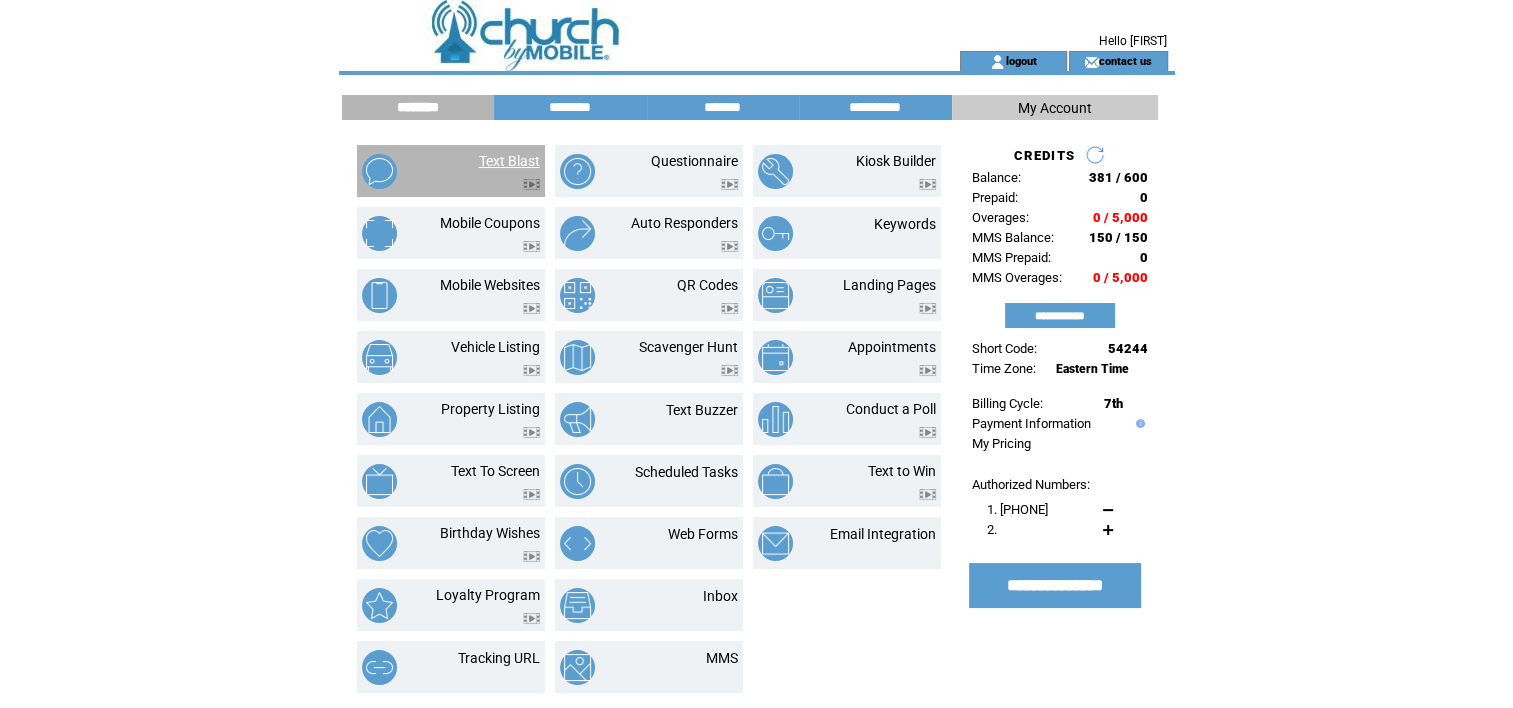 click on "Text Blast" at bounding box center (509, 161) 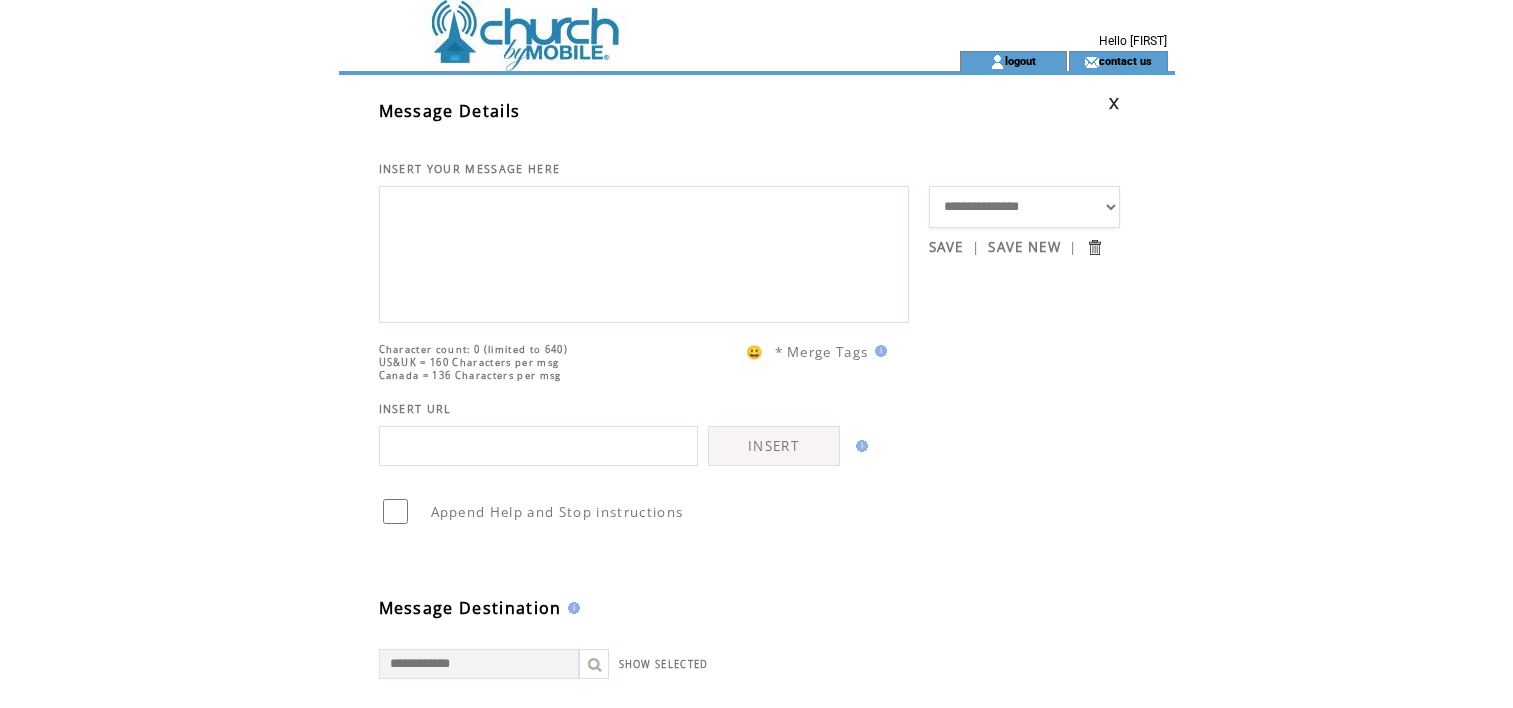 scroll, scrollTop: 0, scrollLeft: 0, axis: both 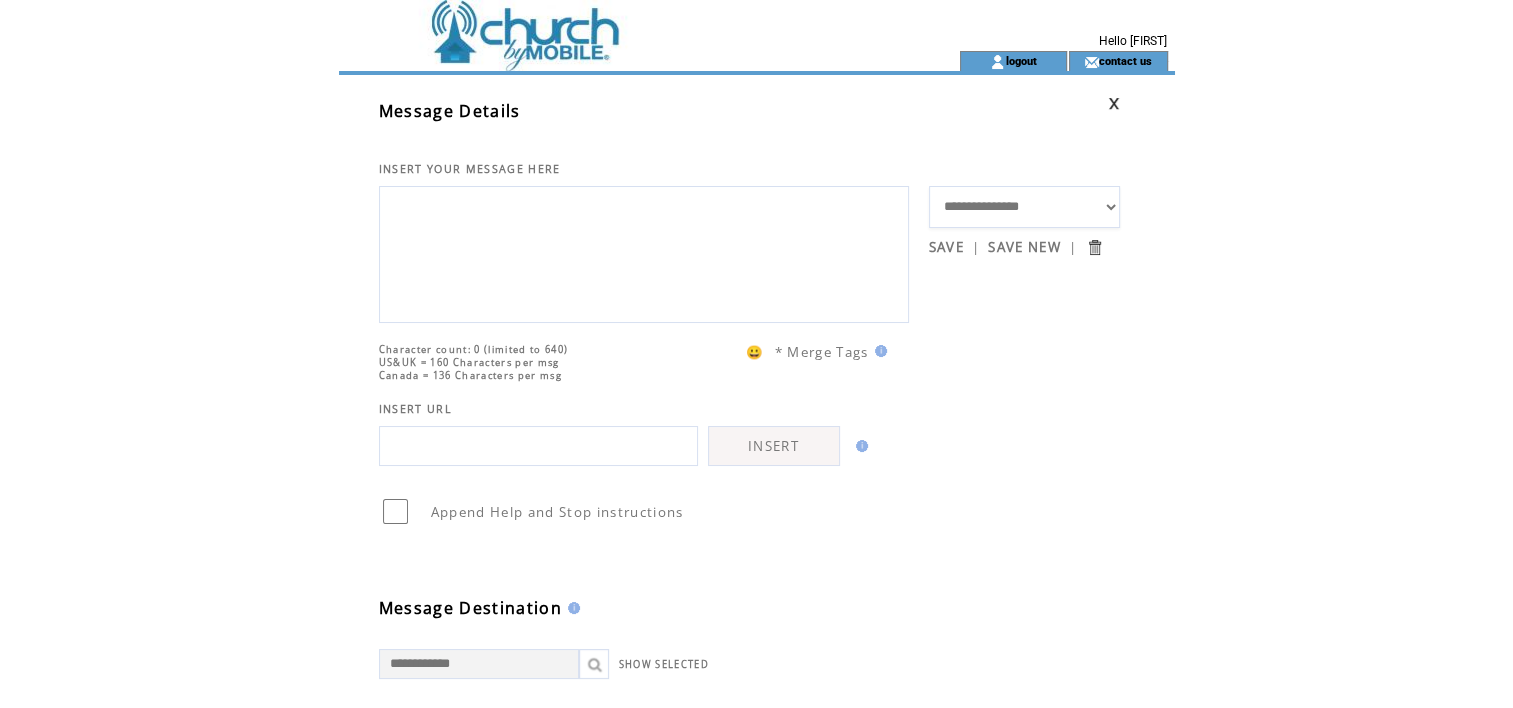 click at bounding box center (644, 252) 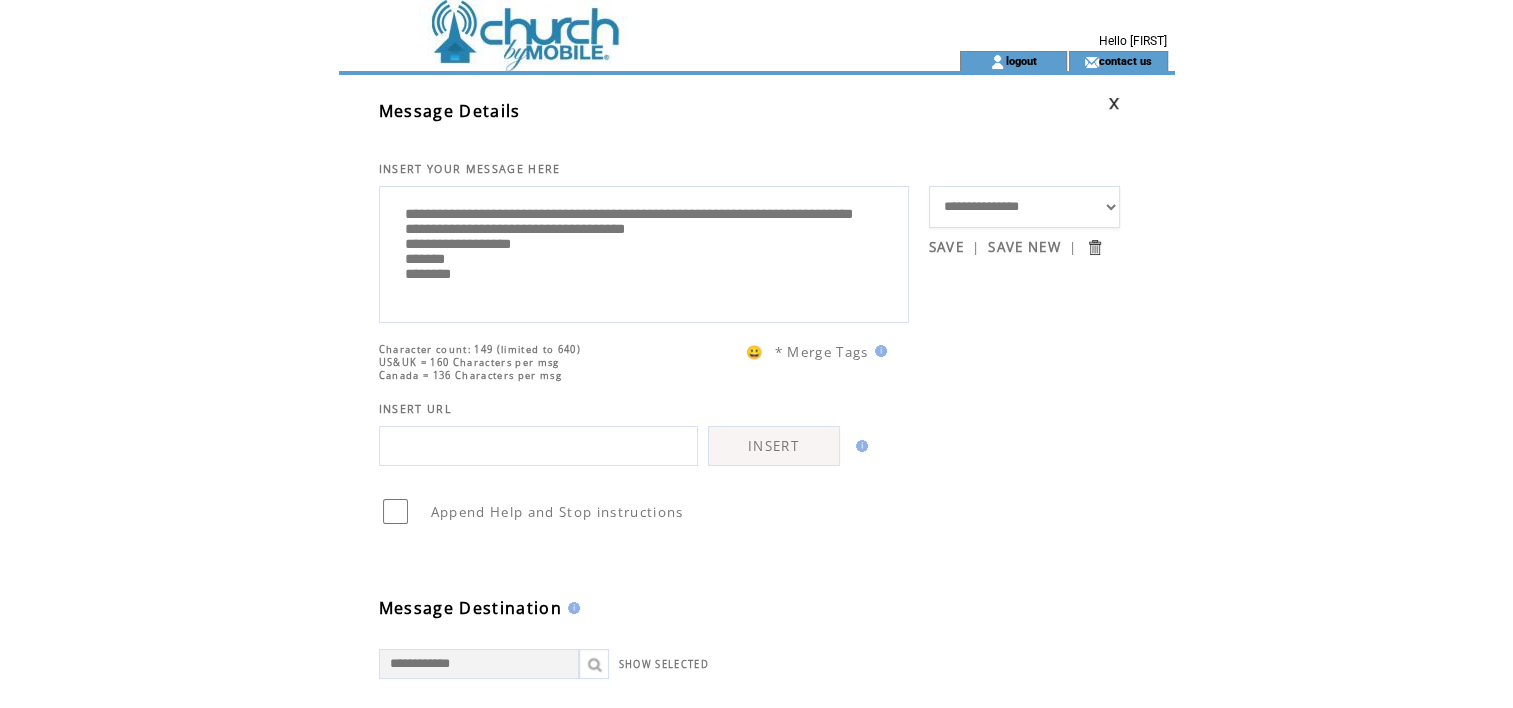 type on "**********" 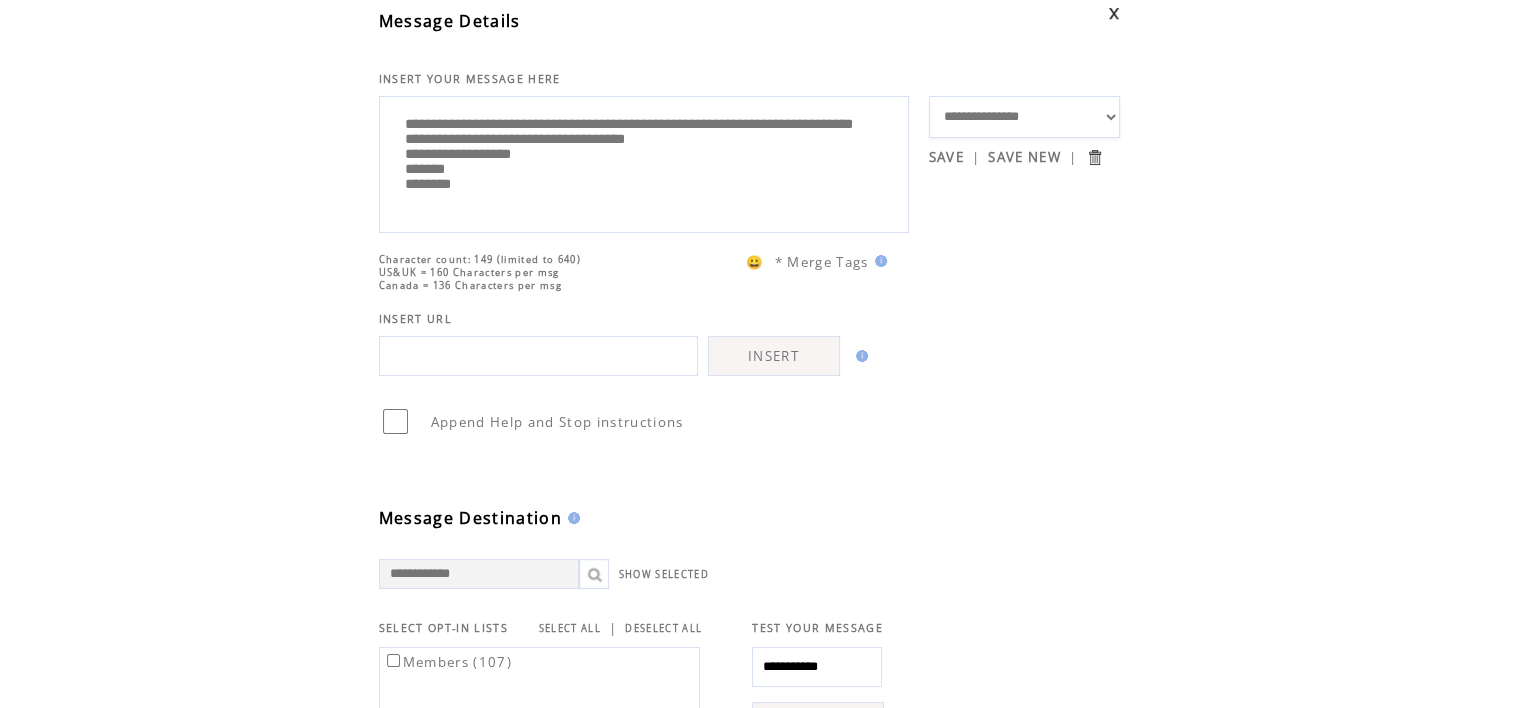 scroll, scrollTop: 111, scrollLeft: 0, axis: vertical 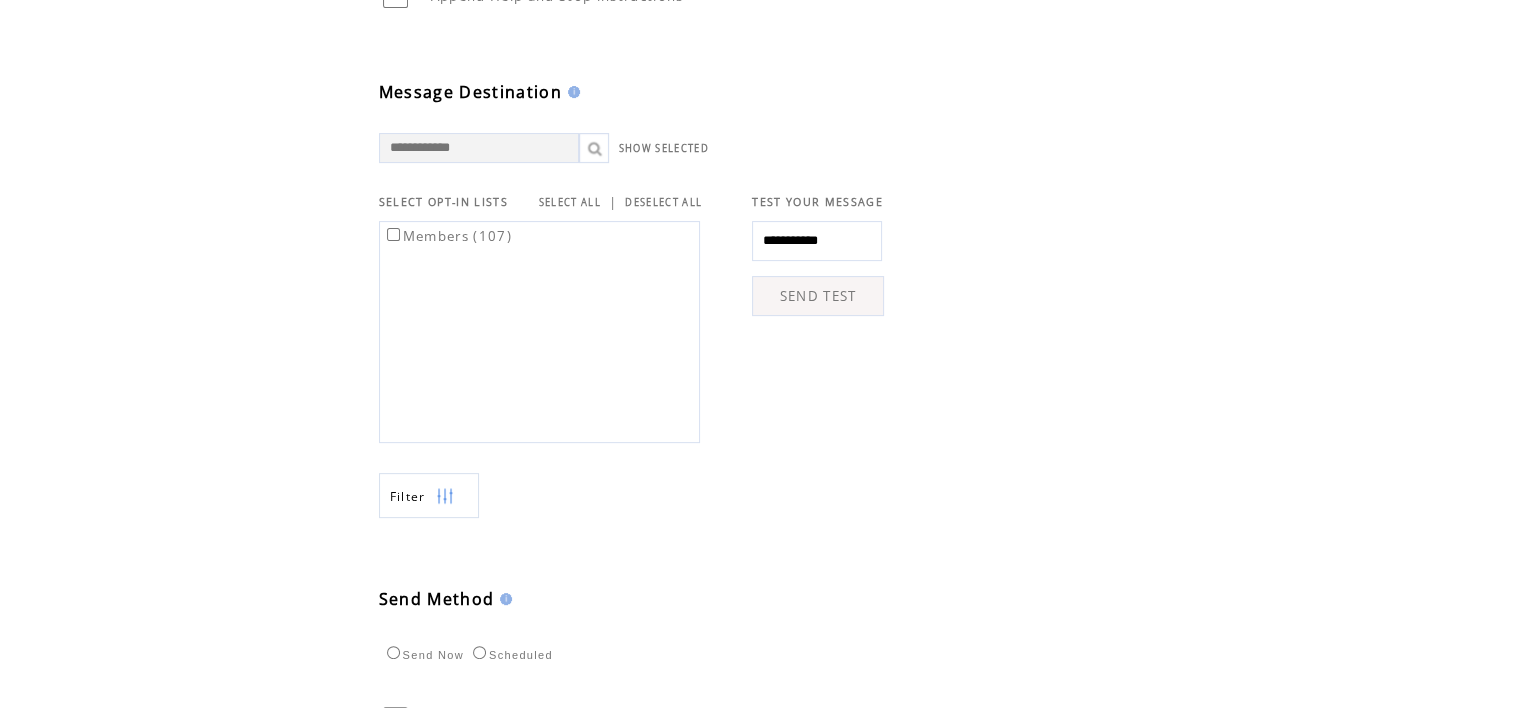 click on "Members (107)" at bounding box center [447, 236] 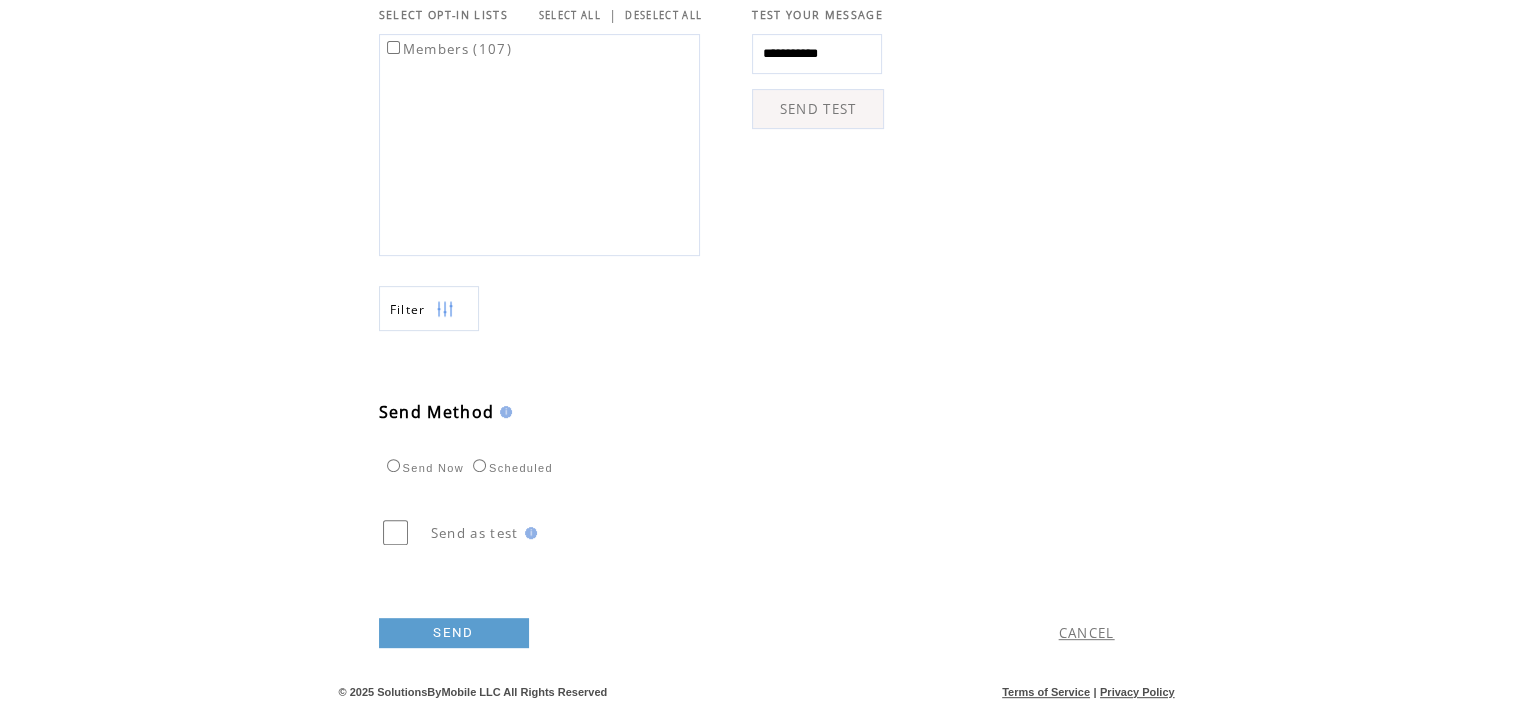 click on "Scheduled" at bounding box center [510, 468] 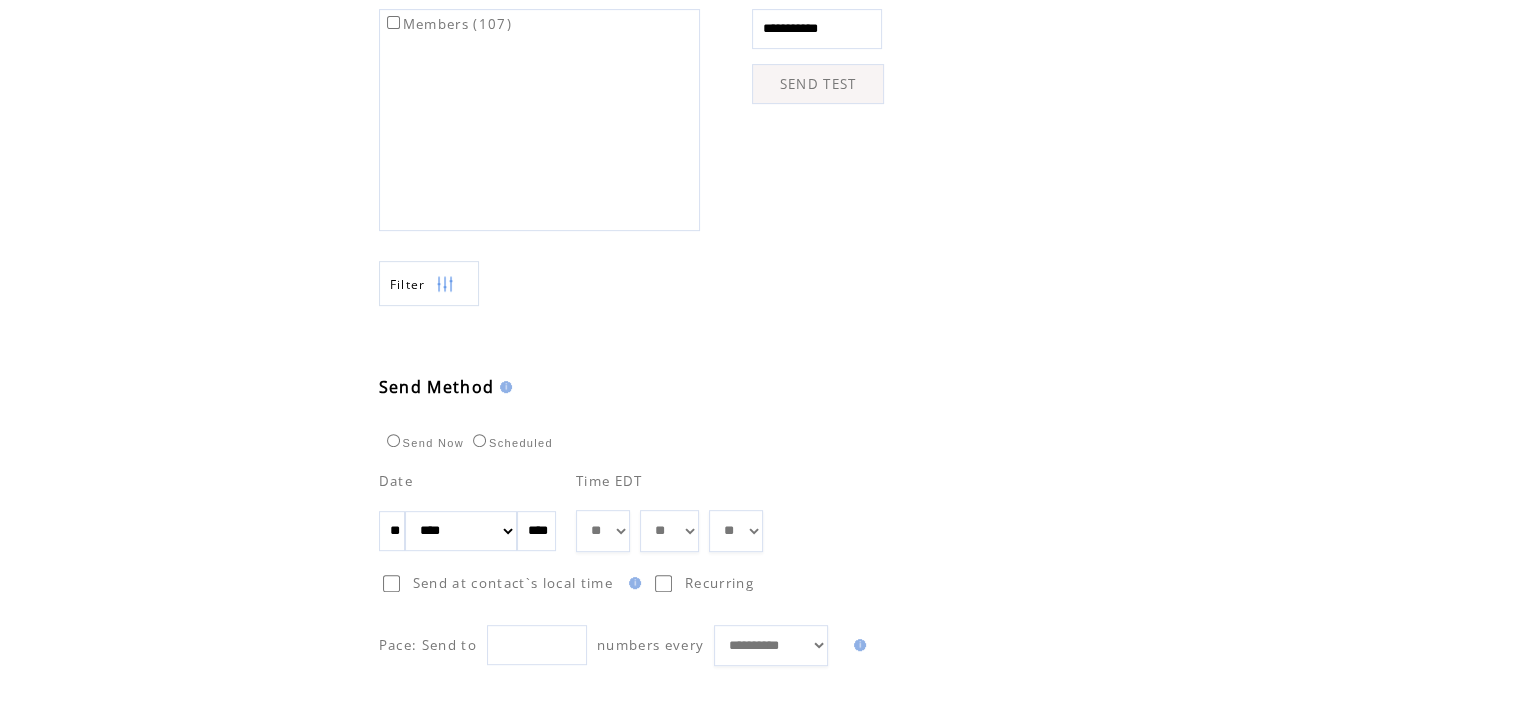 click on "** 	 ** 	 ** 	 ** 	 ** 	 ** 	 ** 	 ** 	 ** 	 ** 	 ** 	 ** 	 **" at bounding box center [603, 531] 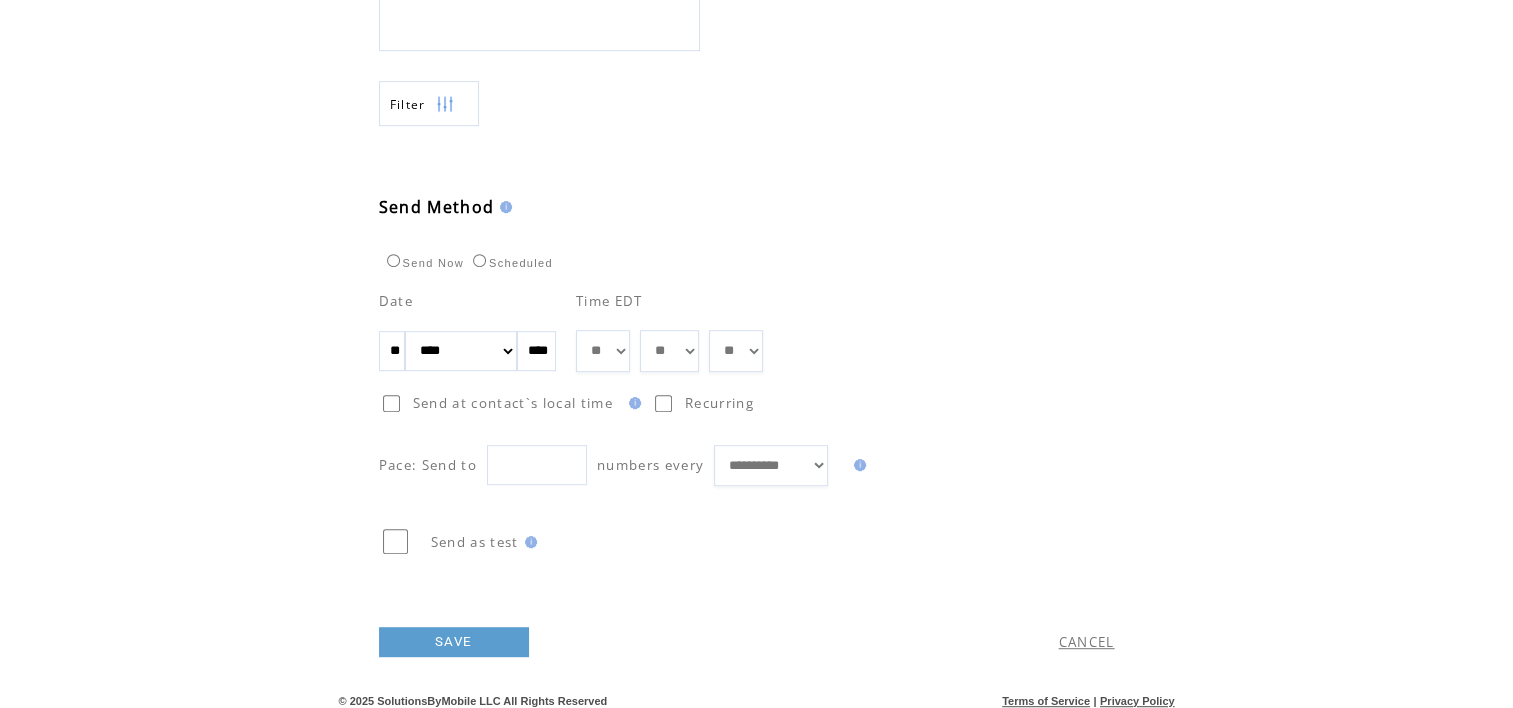 scroll, scrollTop: 943, scrollLeft: 0, axis: vertical 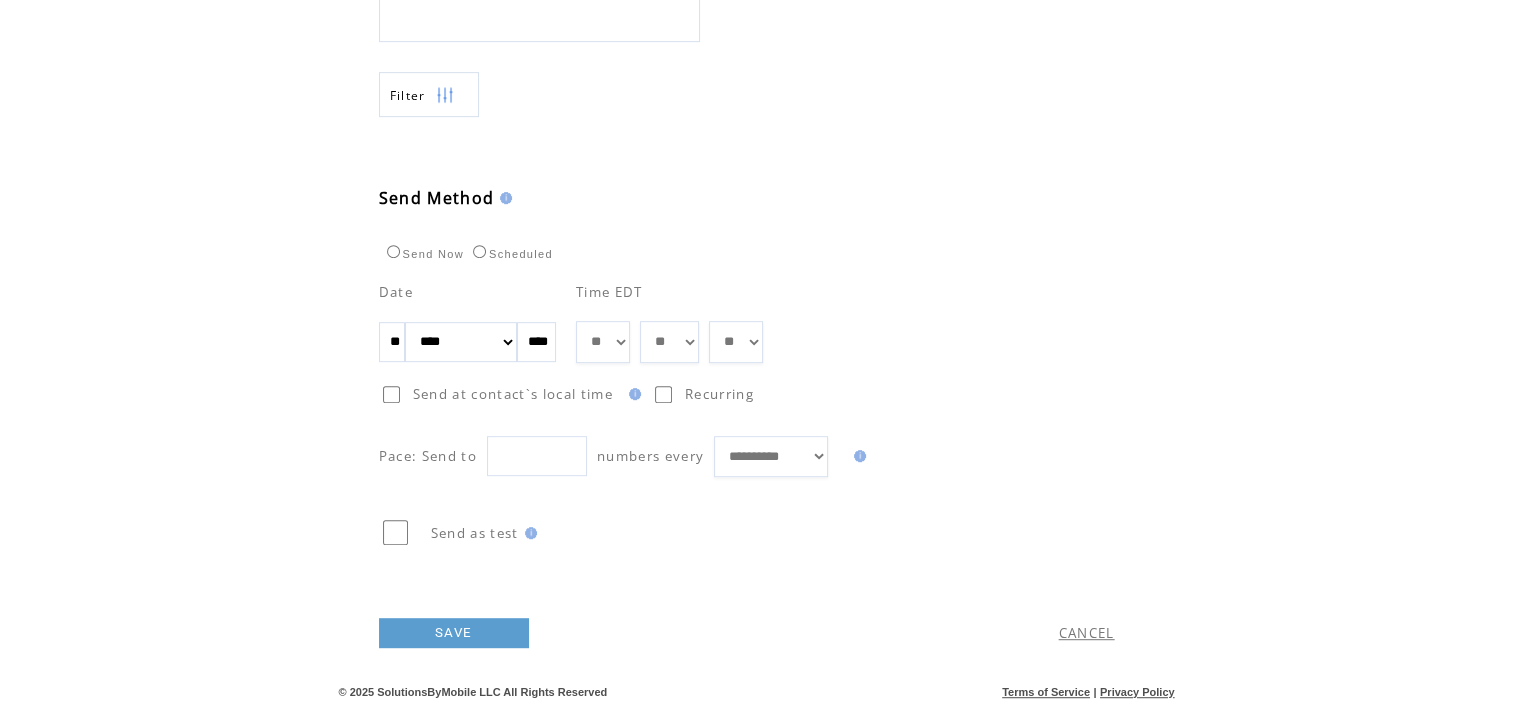 click on "SAVE" at bounding box center (454, 633) 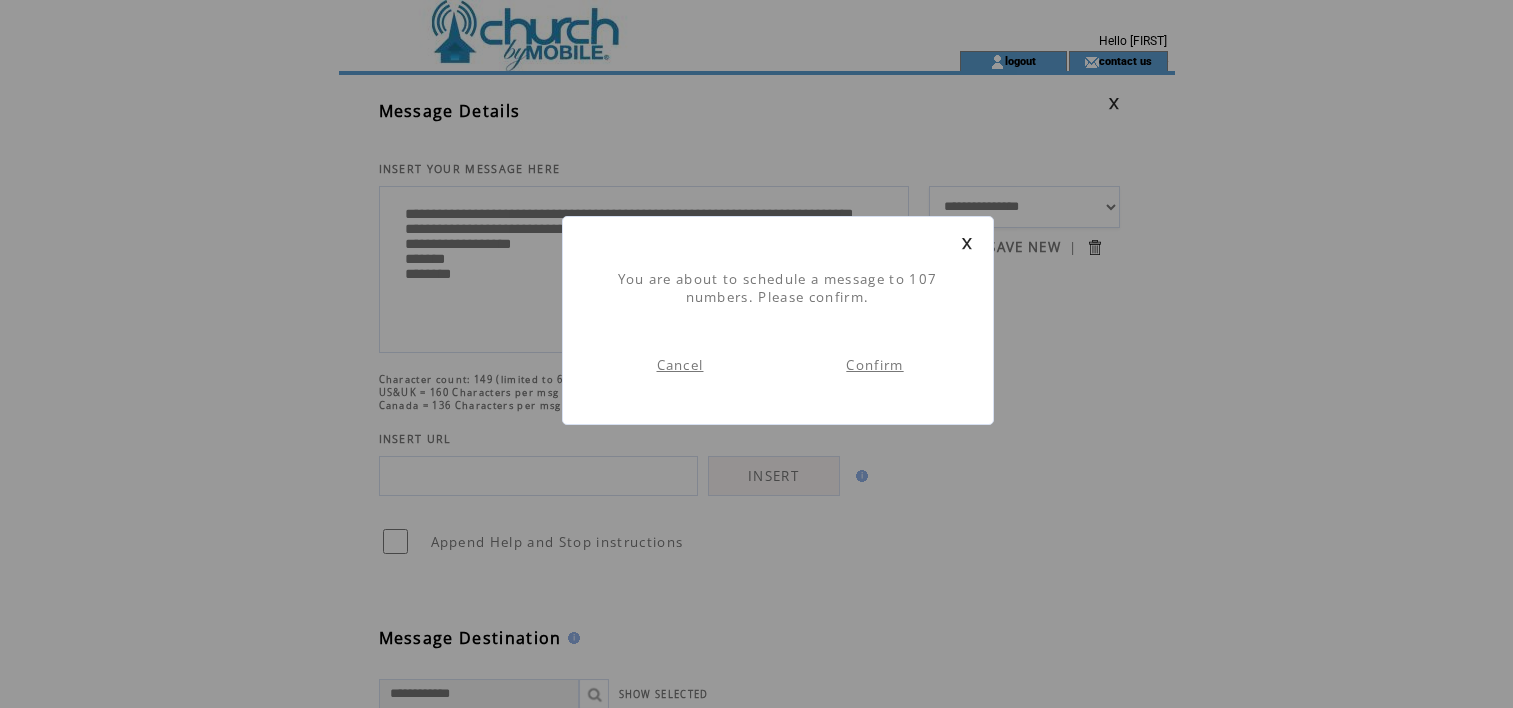 scroll, scrollTop: 0, scrollLeft: 0, axis: both 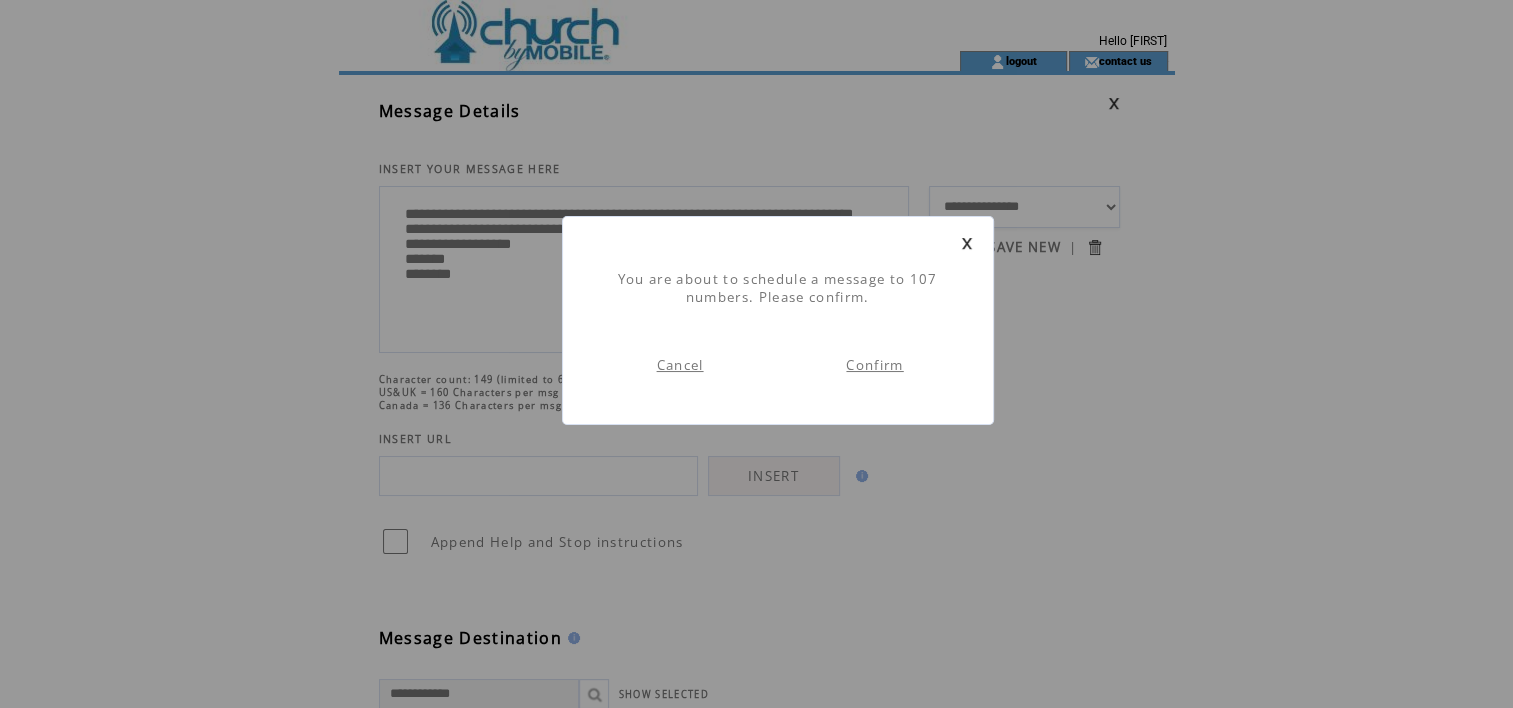 click on "Confirm" at bounding box center [874, 365] 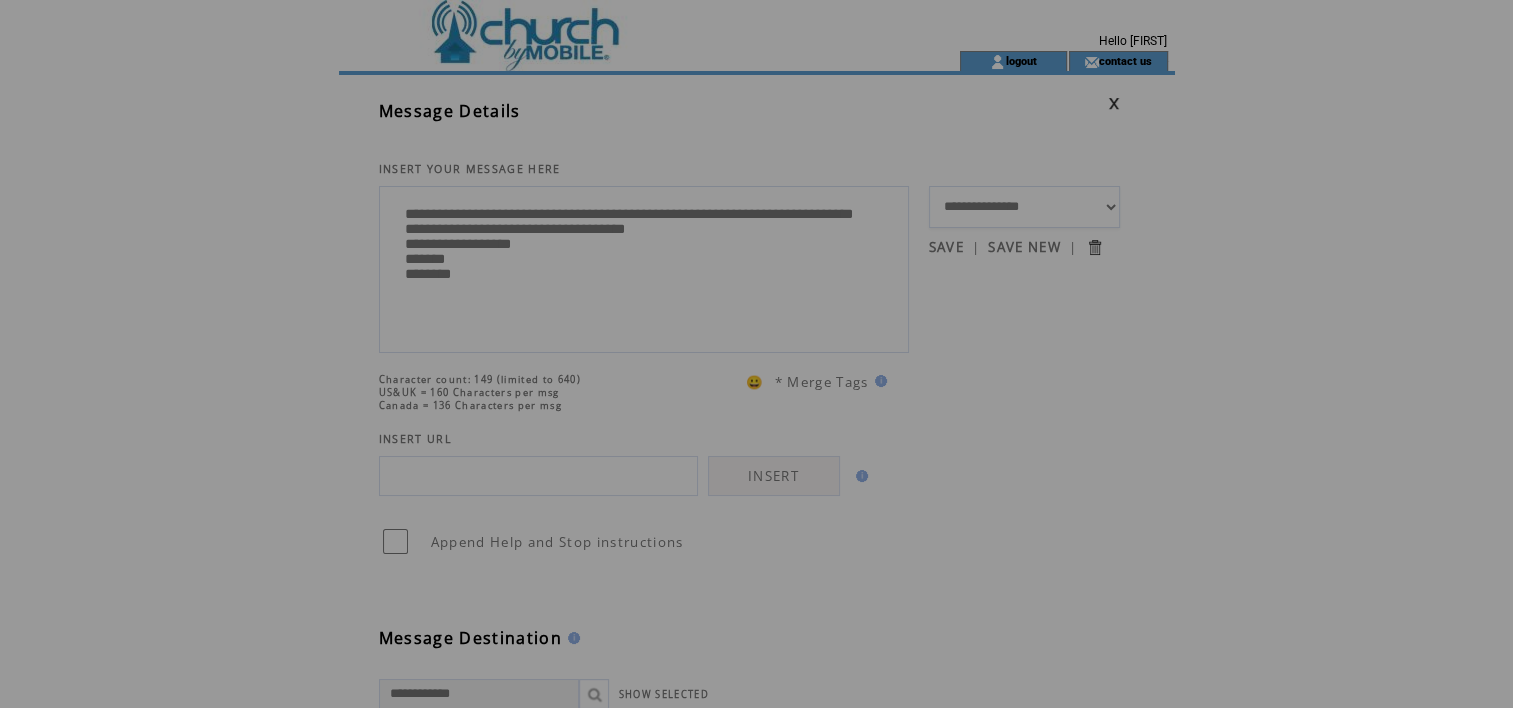 scroll, scrollTop: 0, scrollLeft: 0, axis: both 